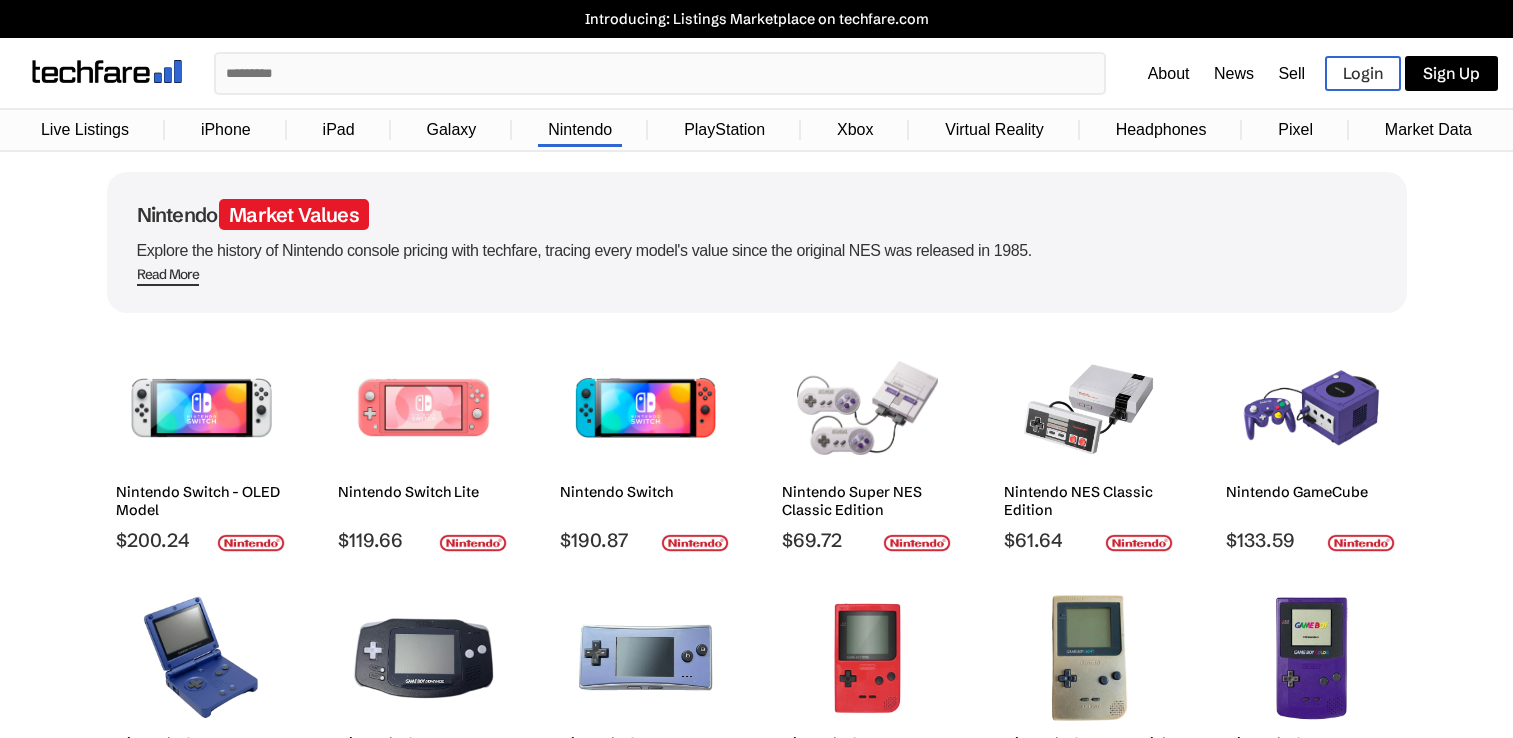 scroll, scrollTop: 200, scrollLeft: 0, axis: vertical 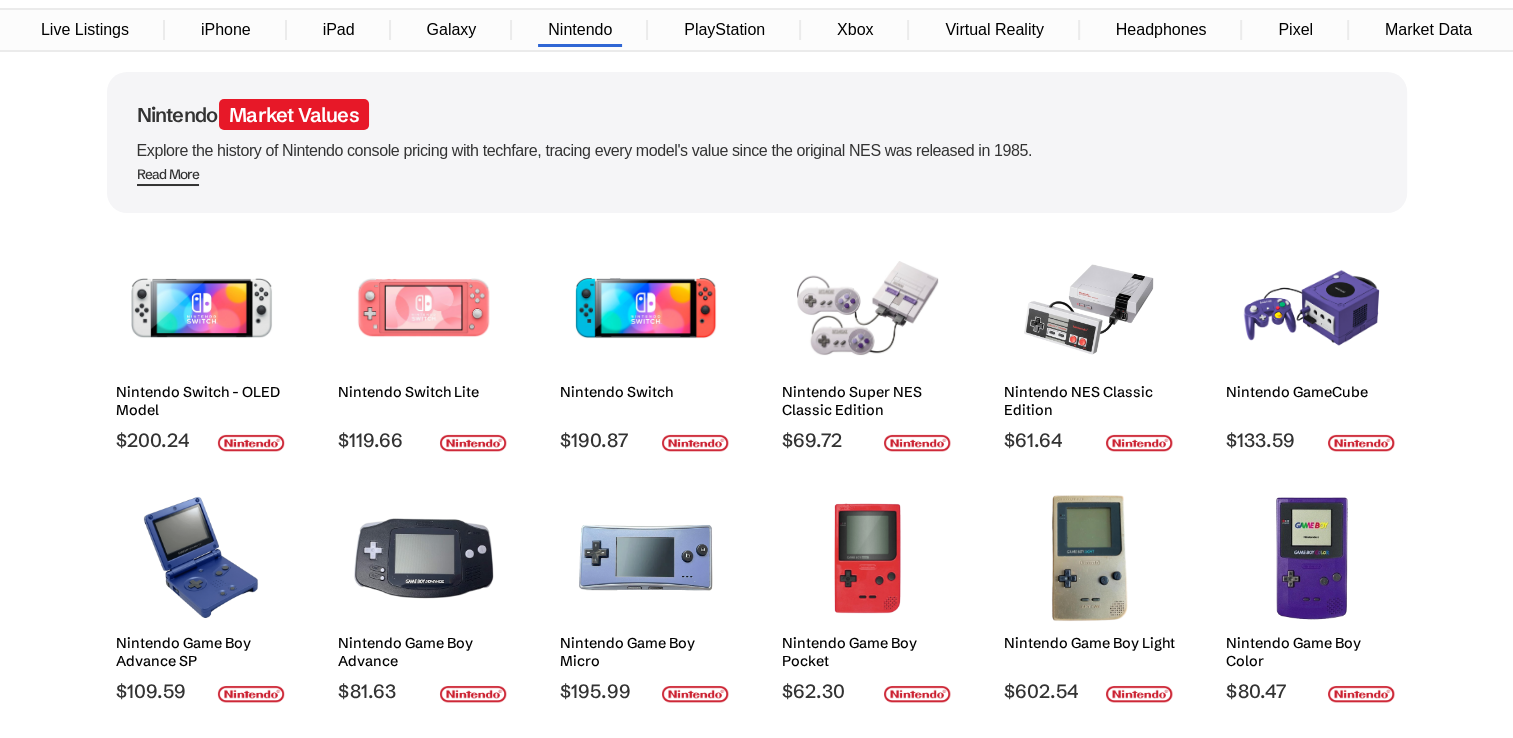 click at bounding box center [1089, 308] 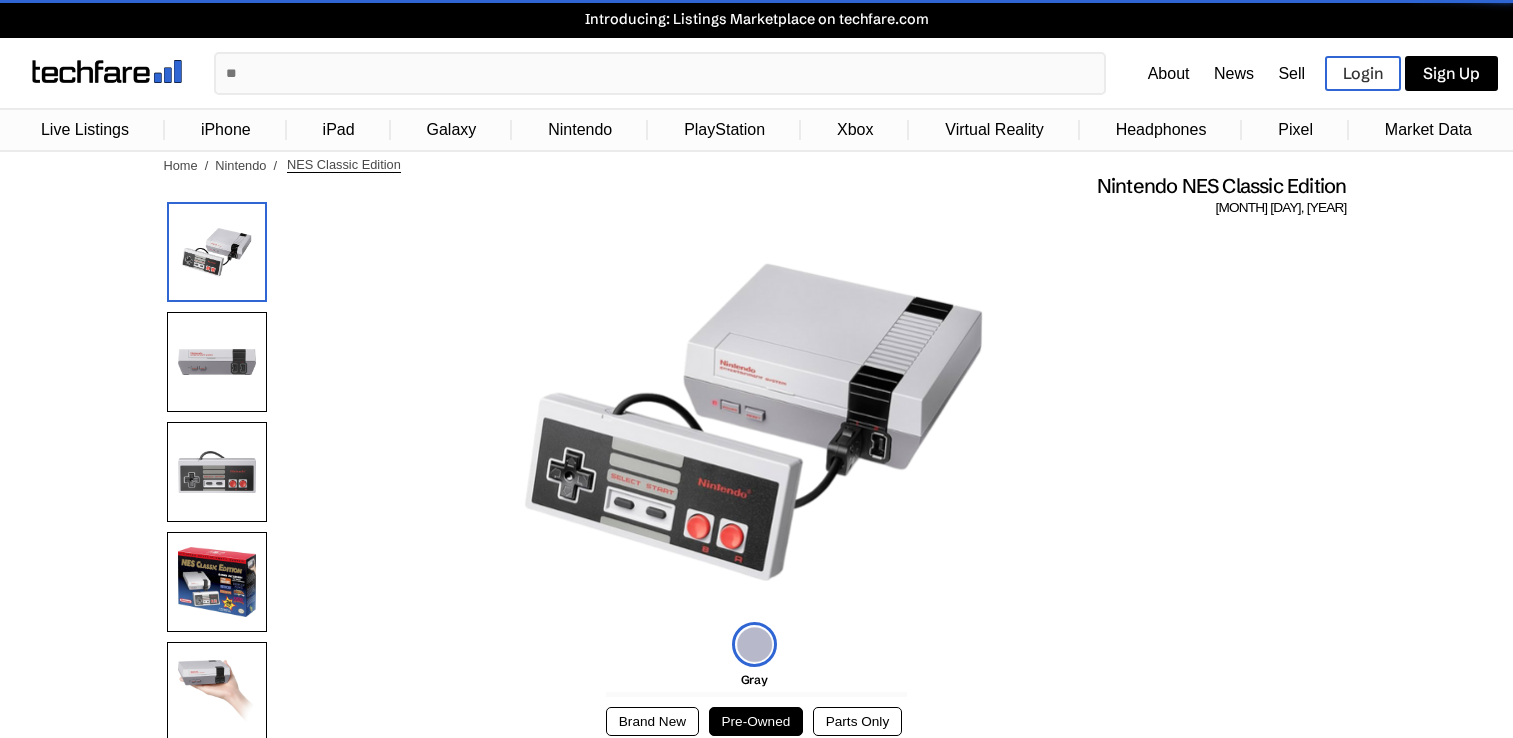 scroll, scrollTop: 0, scrollLeft: 0, axis: both 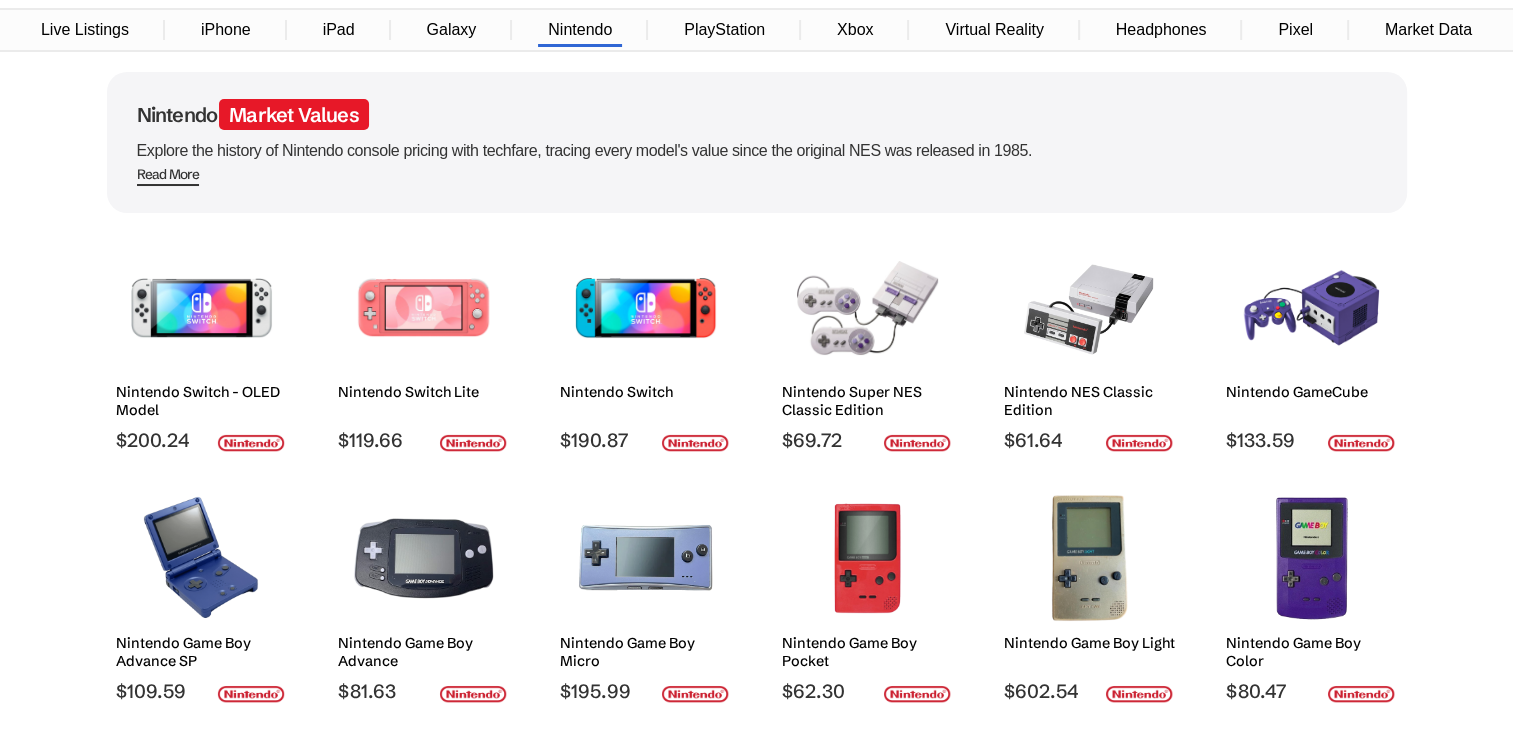 click at bounding box center [1311, 308] 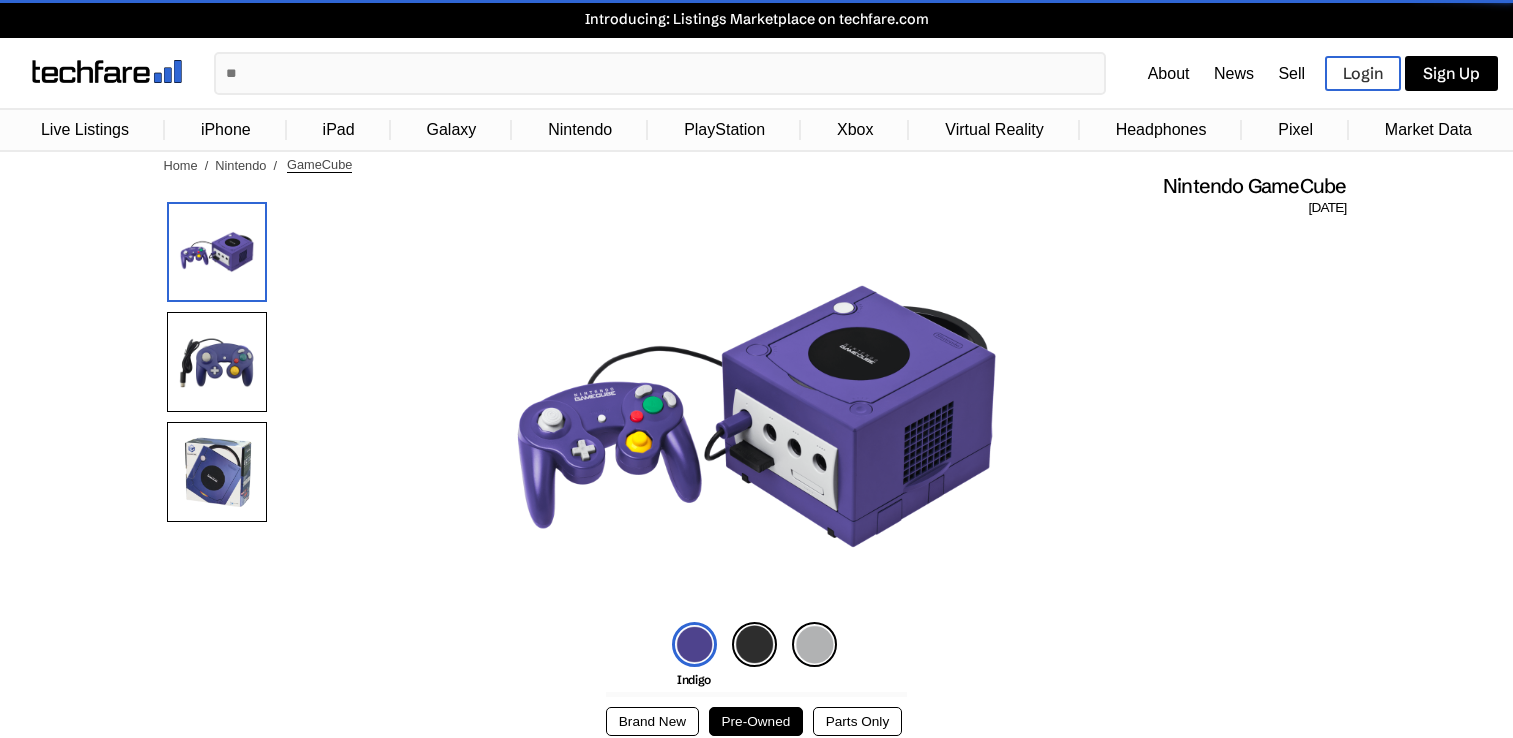 scroll, scrollTop: 0, scrollLeft: 0, axis: both 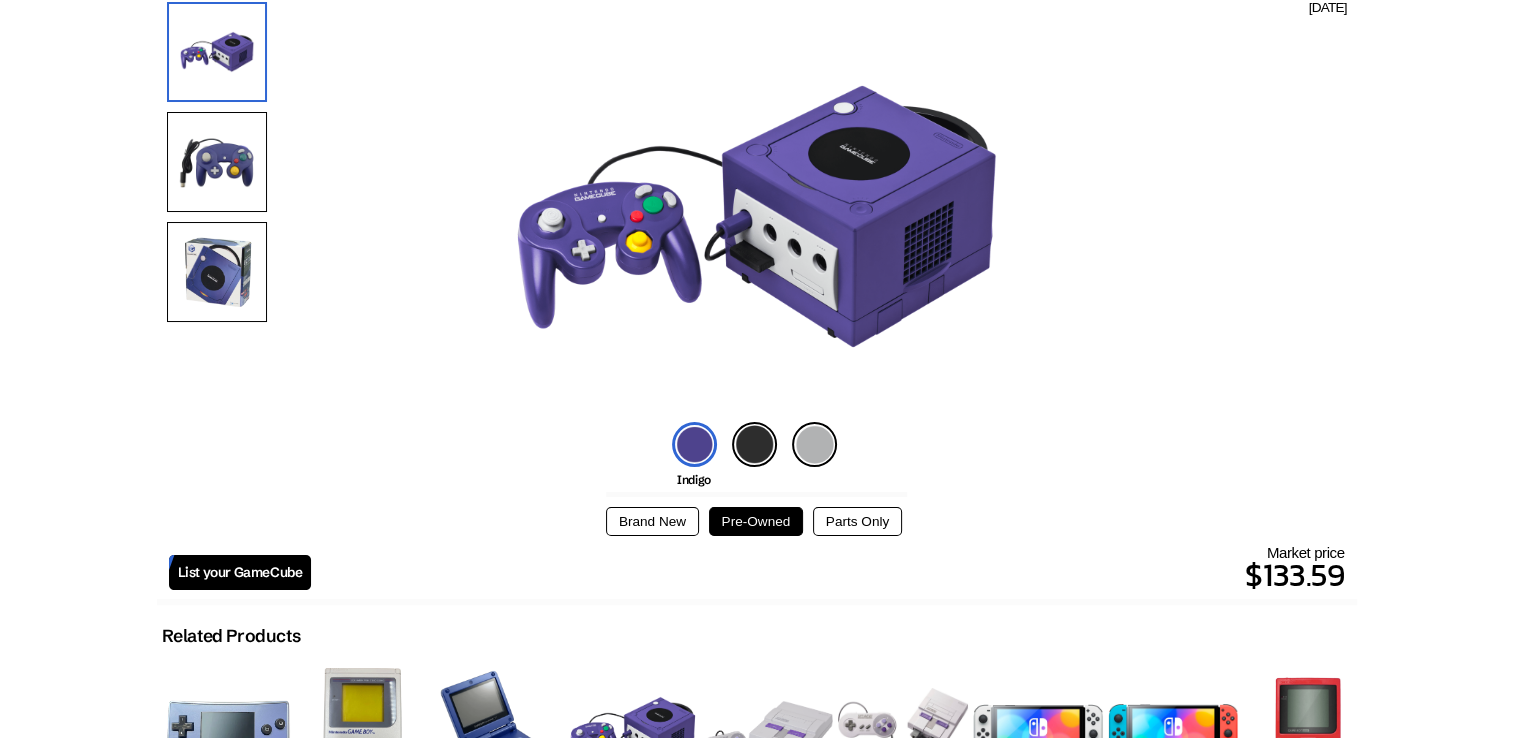 click at bounding box center (217, 162) 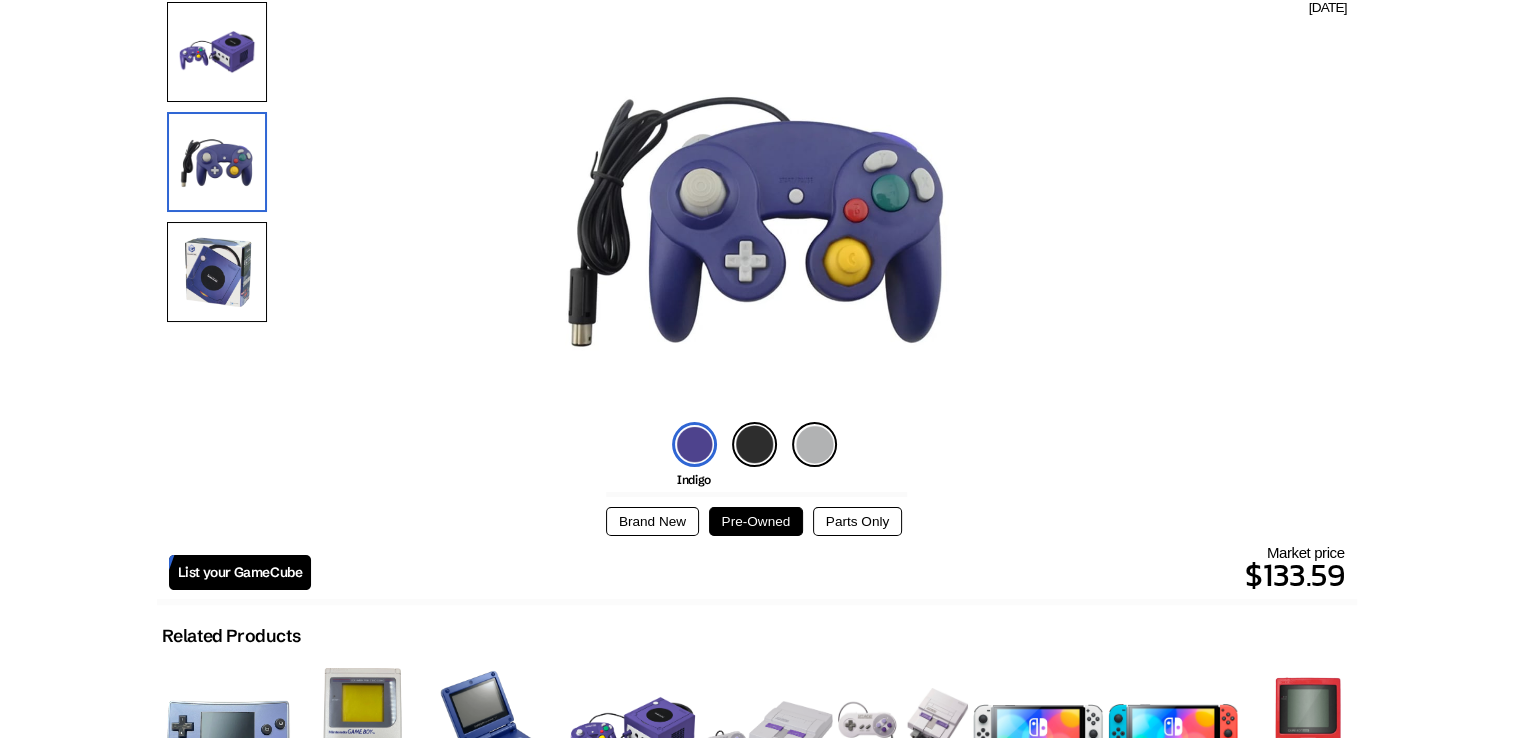 click at bounding box center (217, 272) 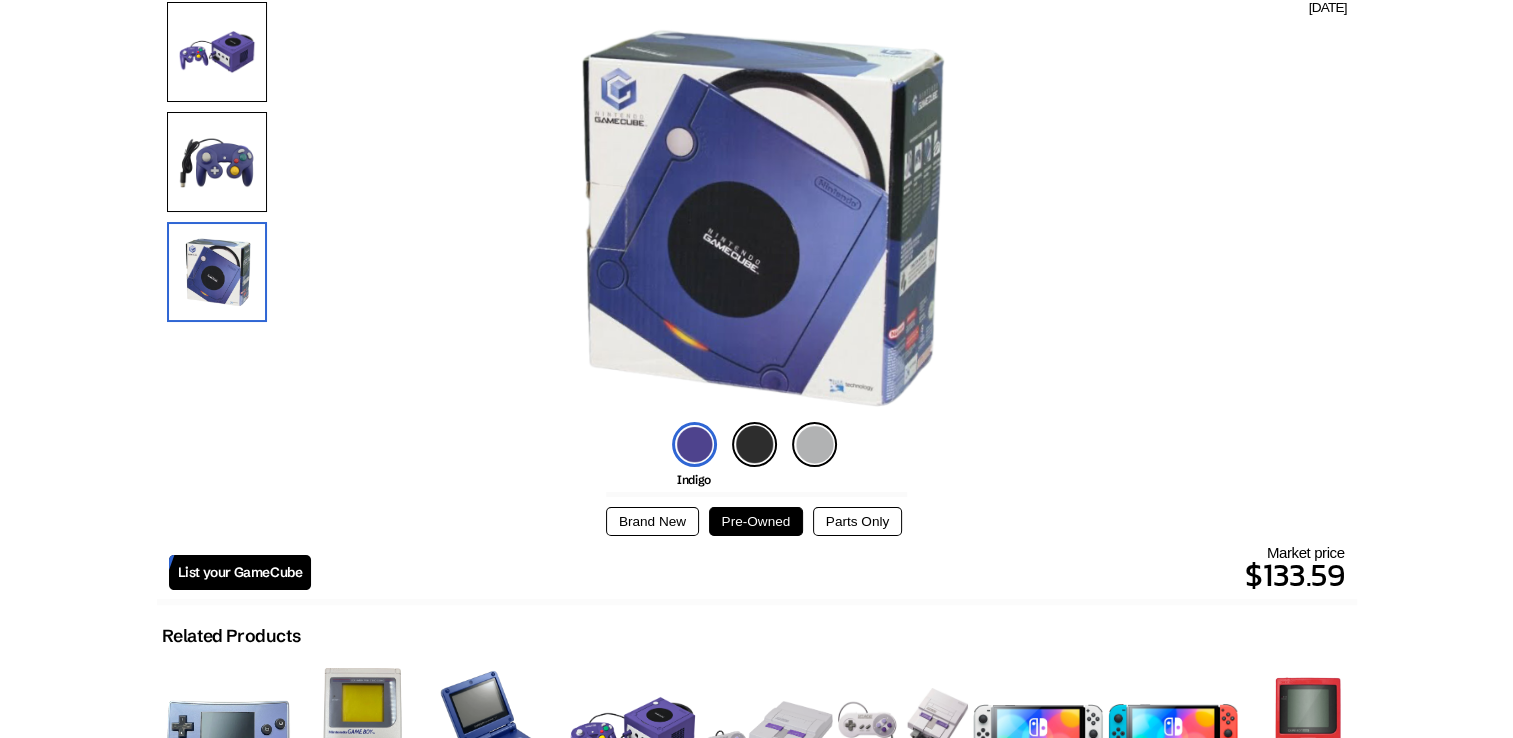 click at bounding box center (217, 162) 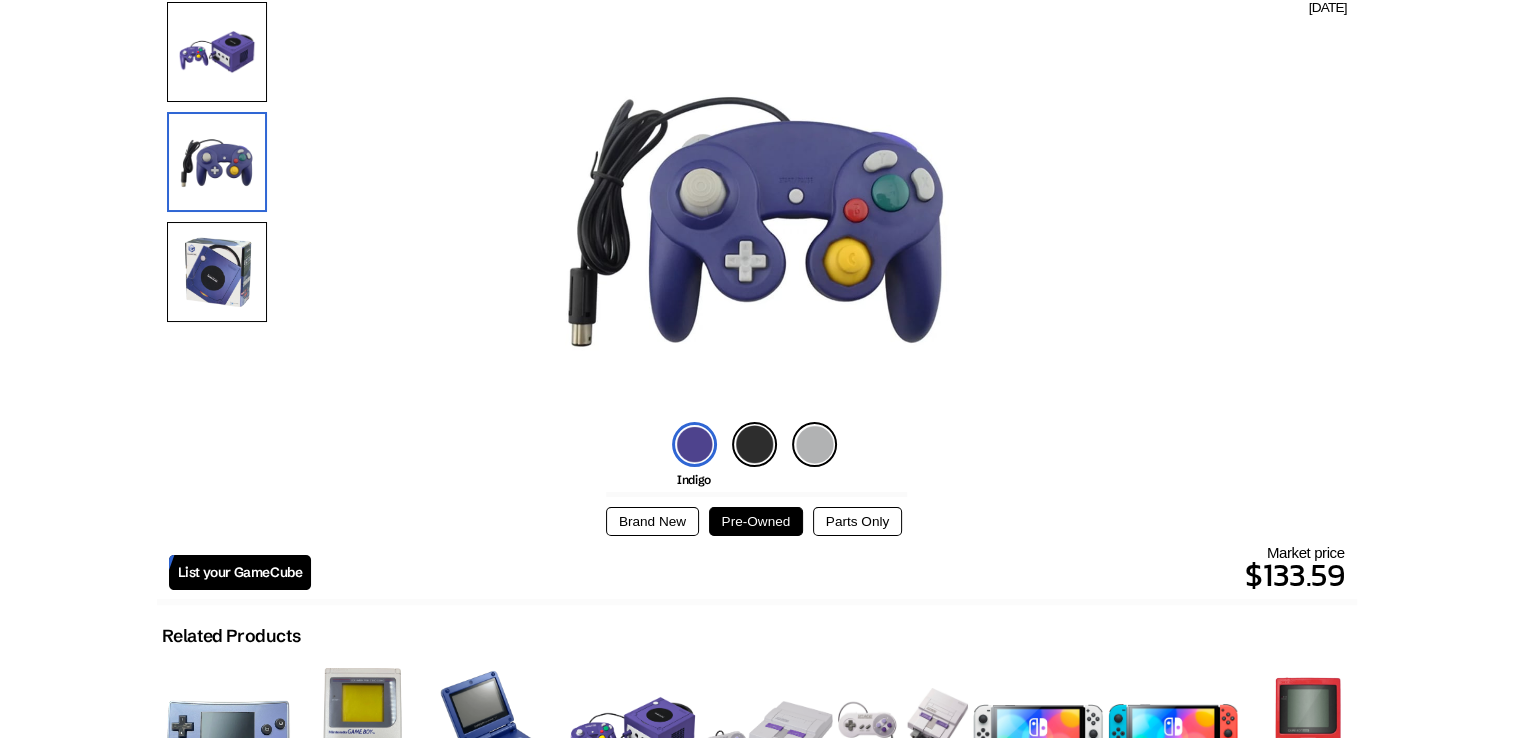 click at bounding box center (217, 167) 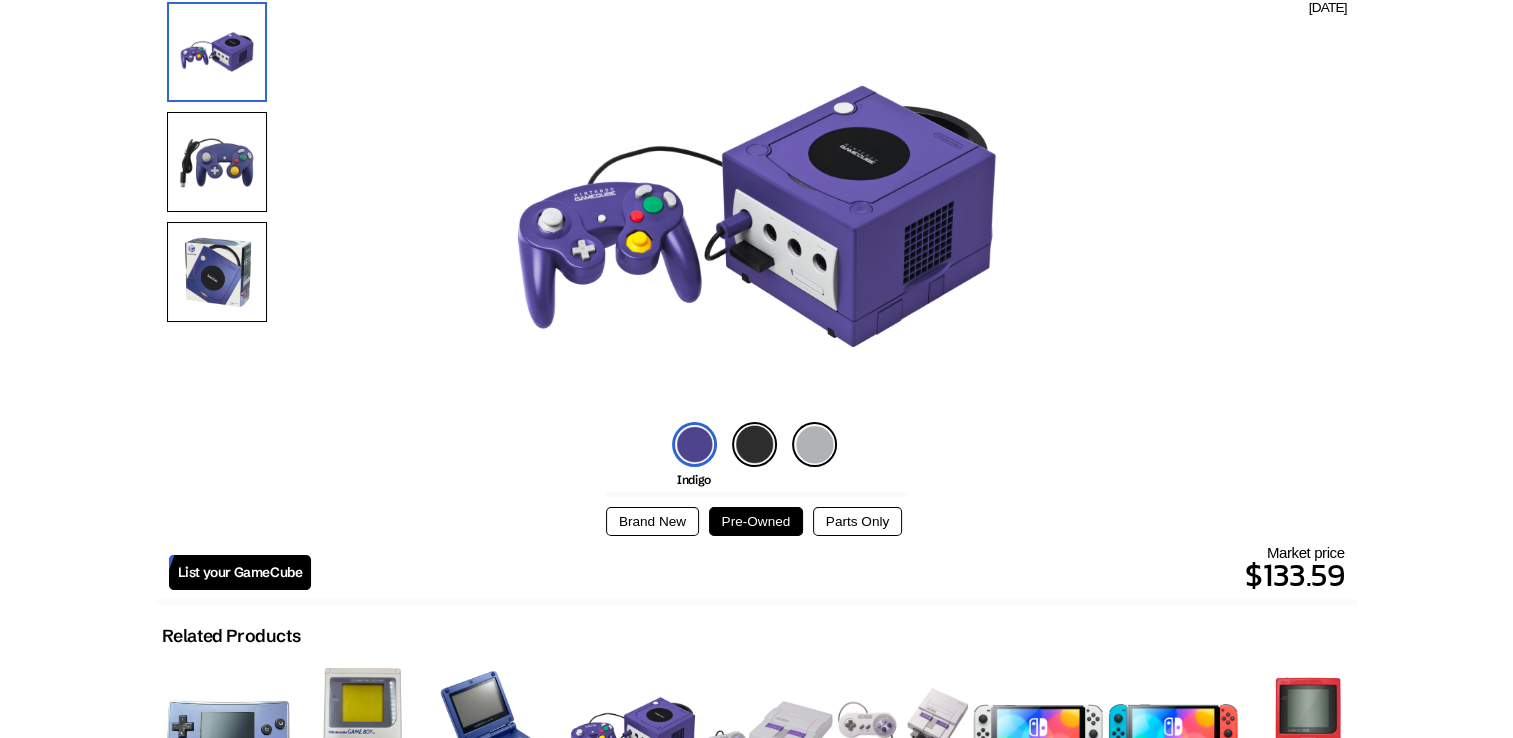 click at bounding box center [217, 162] 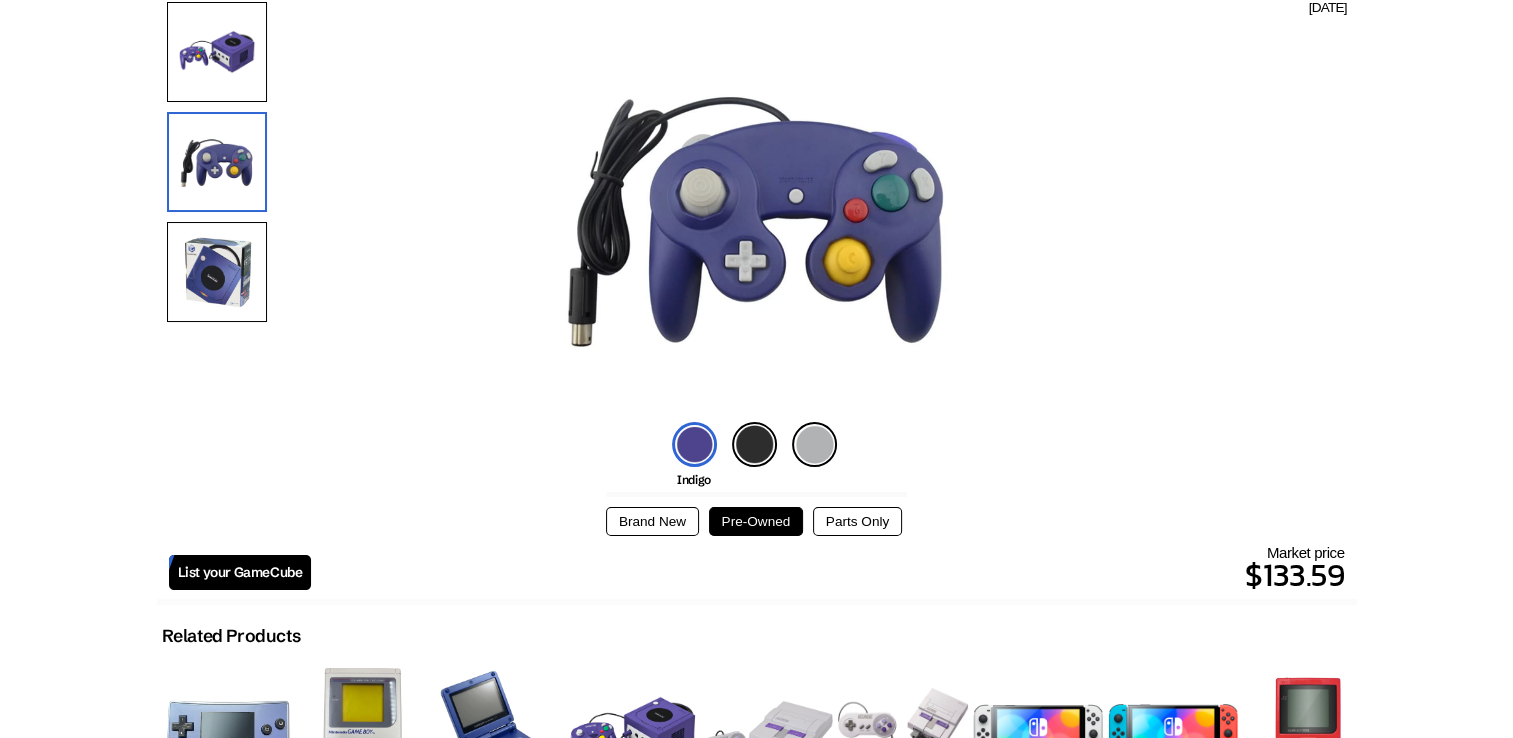 click at bounding box center [217, 272] 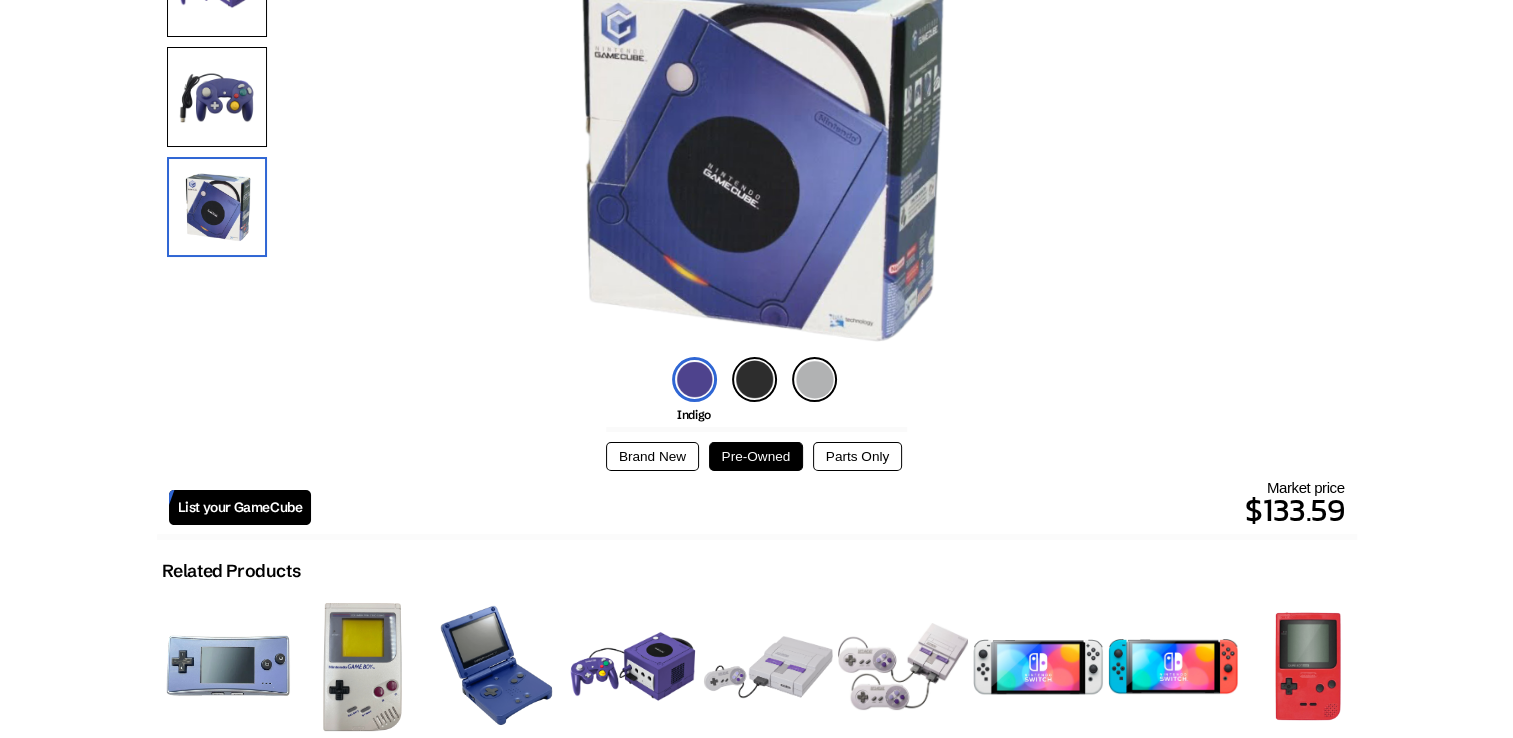 scroll, scrollTop: 200, scrollLeft: 0, axis: vertical 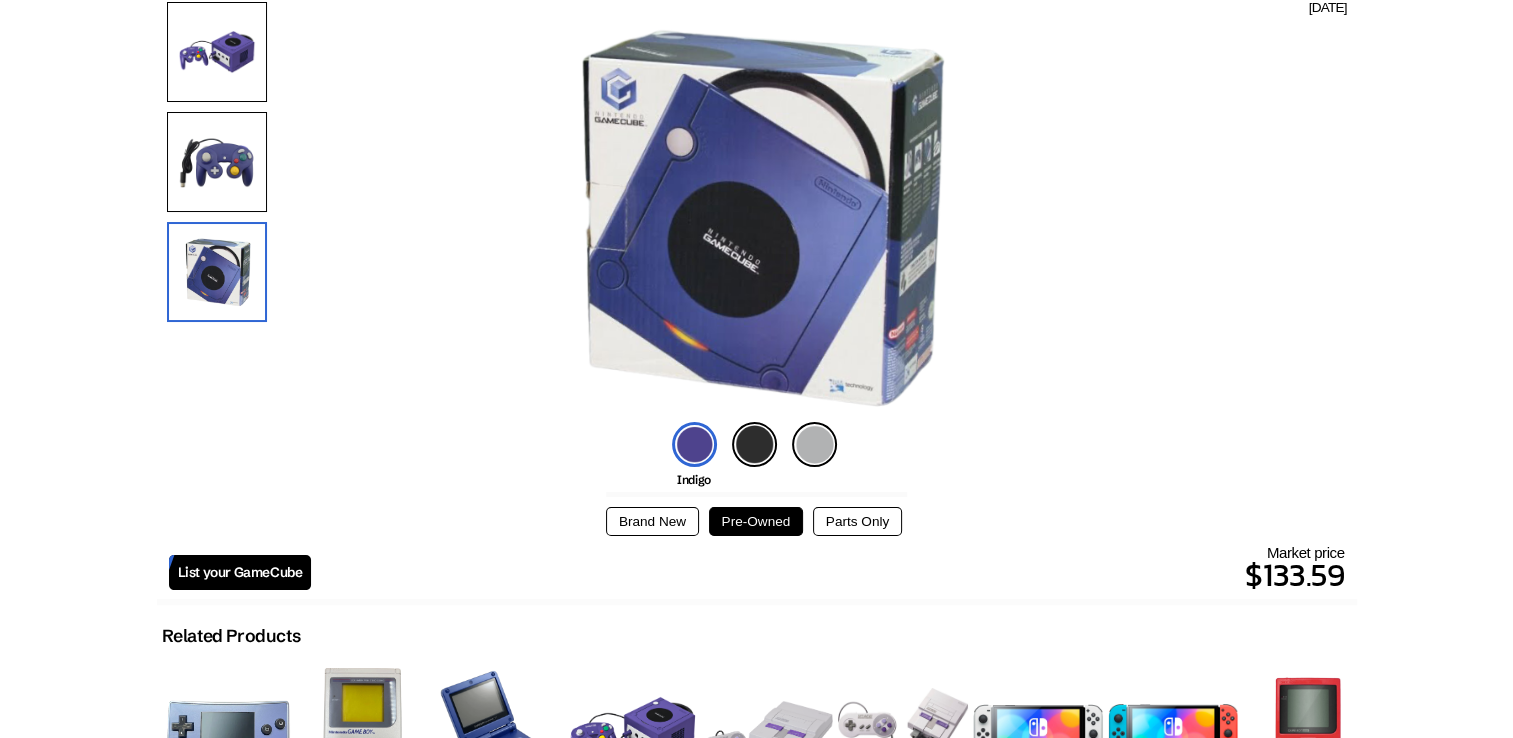 click on "List your GameCube" at bounding box center (240, 572) 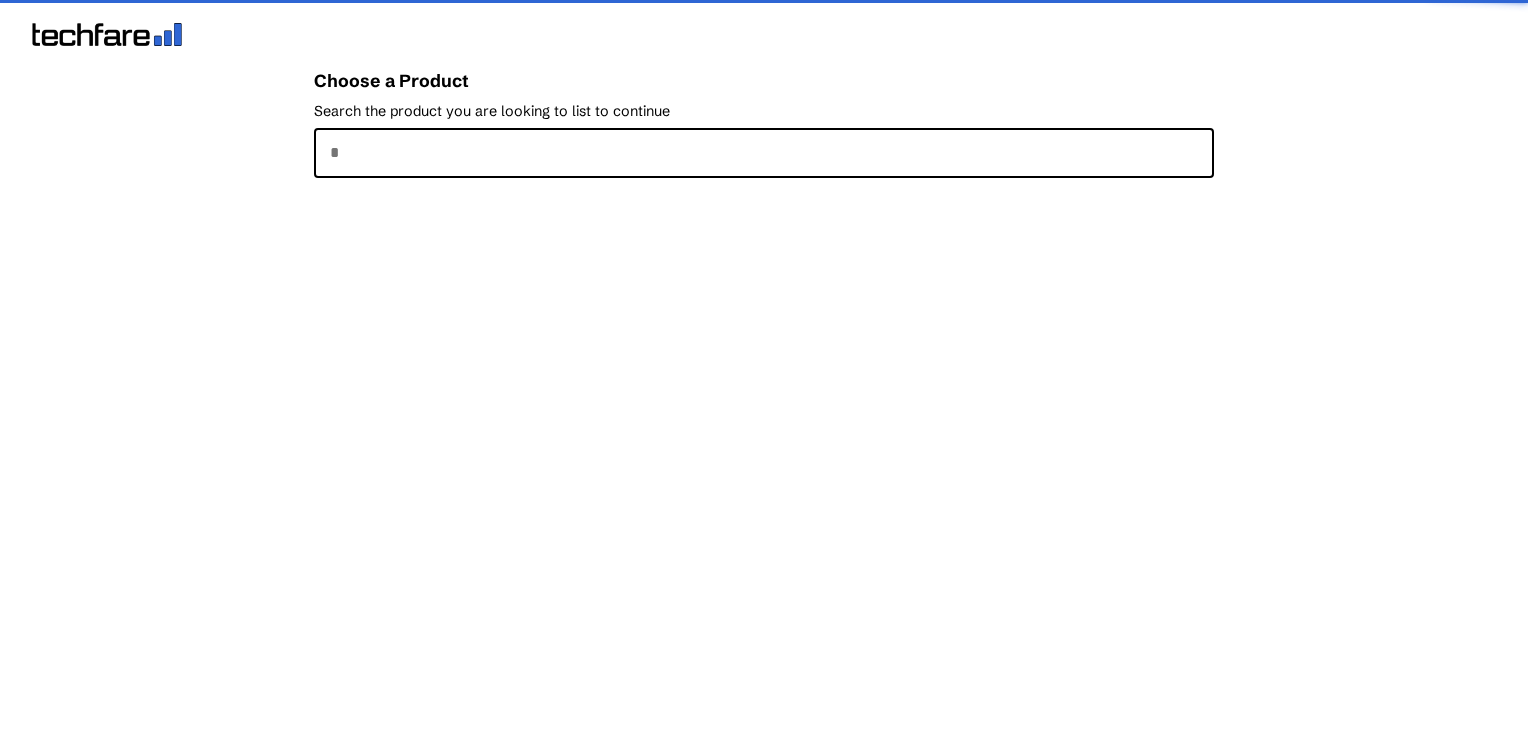 scroll, scrollTop: 0, scrollLeft: 0, axis: both 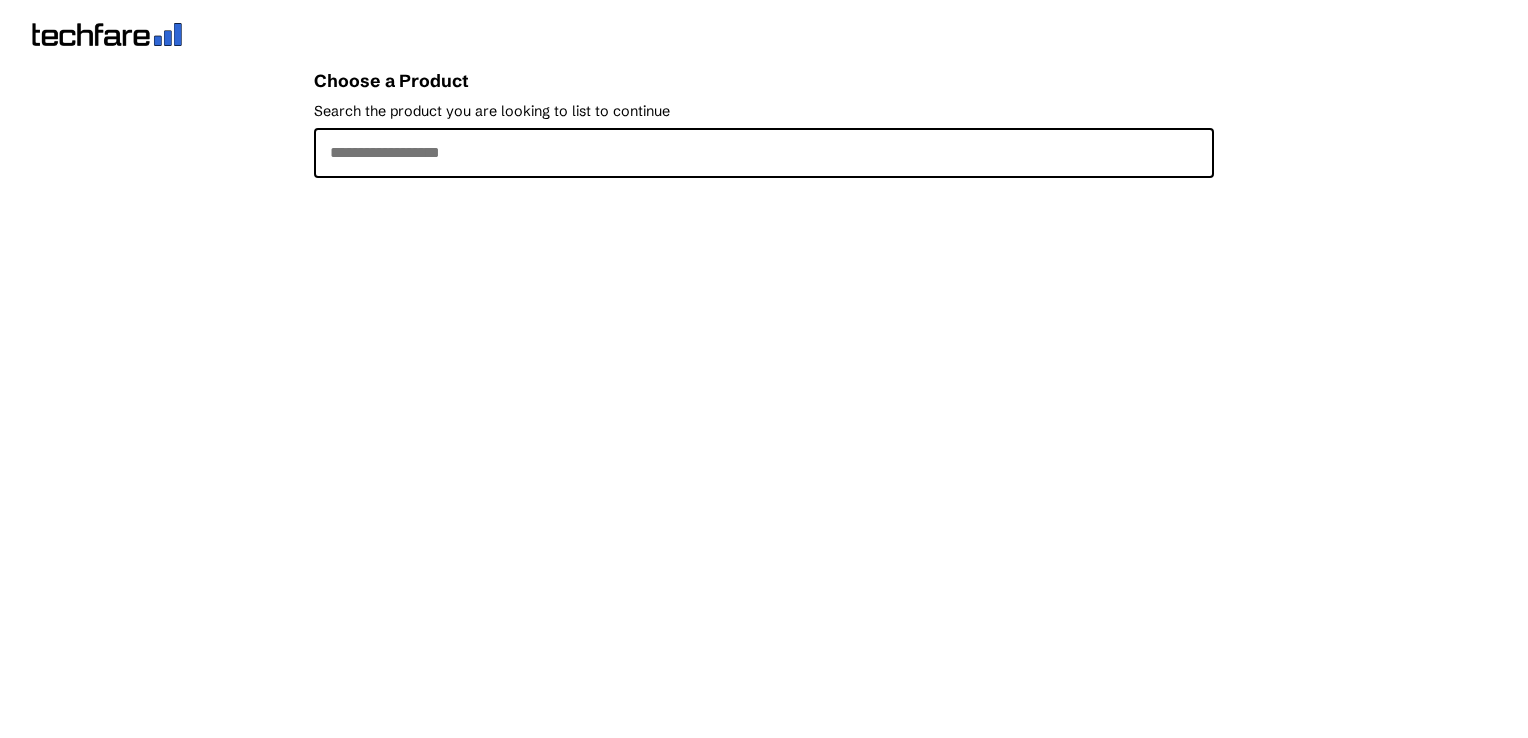 drag, startPoint x: 444, startPoint y: 157, endPoint x: 380, endPoint y: 121, distance: 73.43024 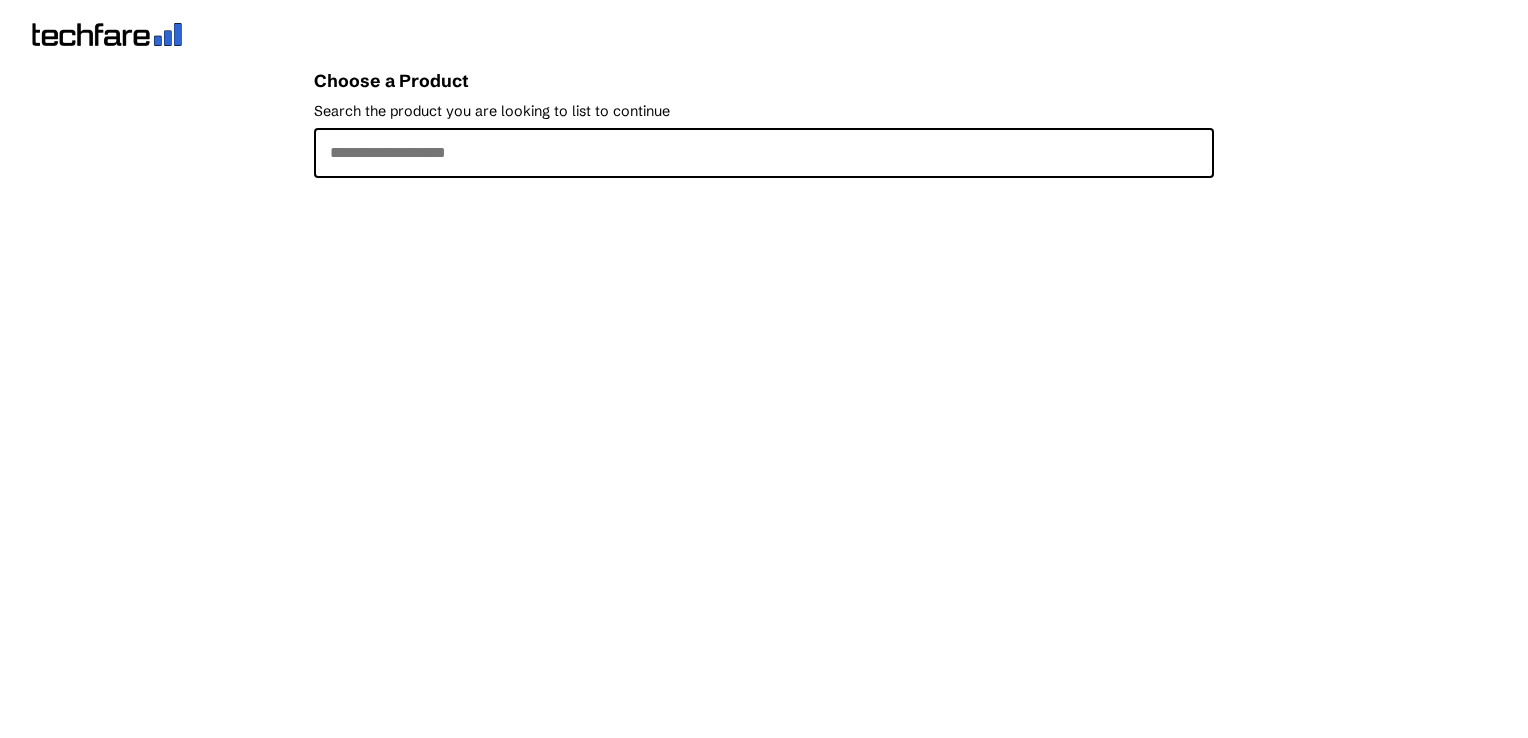 type on "*" 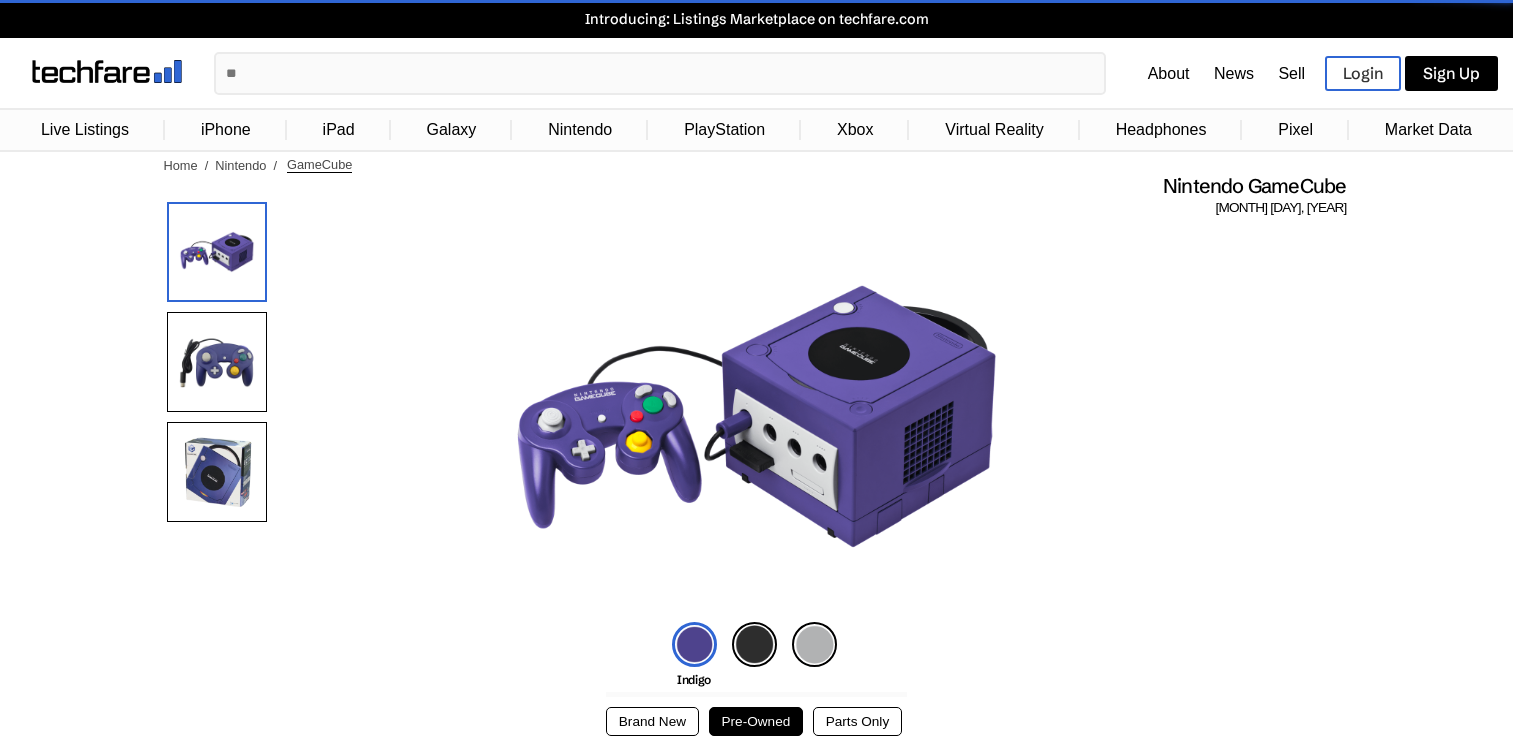 scroll, scrollTop: 199, scrollLeft: 0, axis: vertical 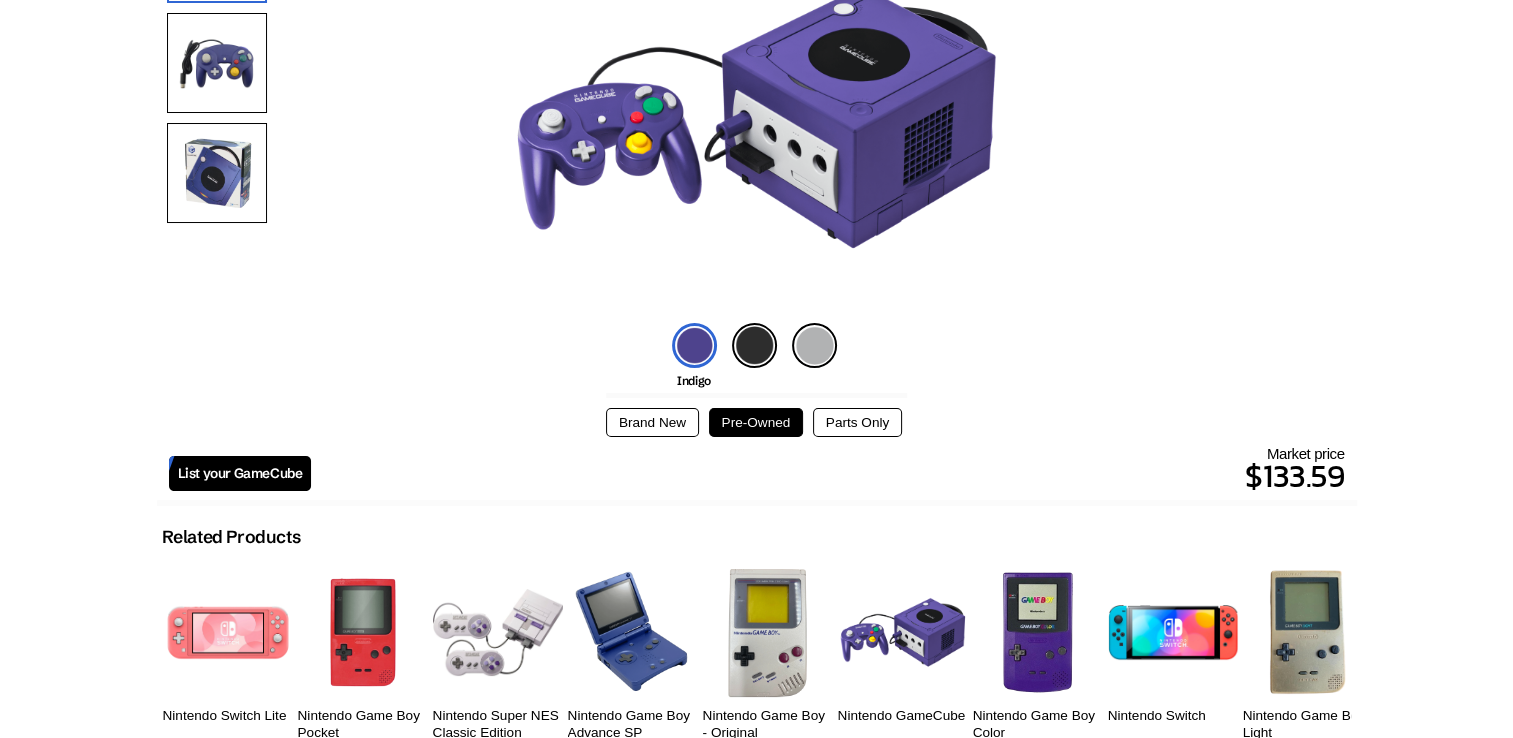 click on "Parts Only" at bounding box center [857, 422] 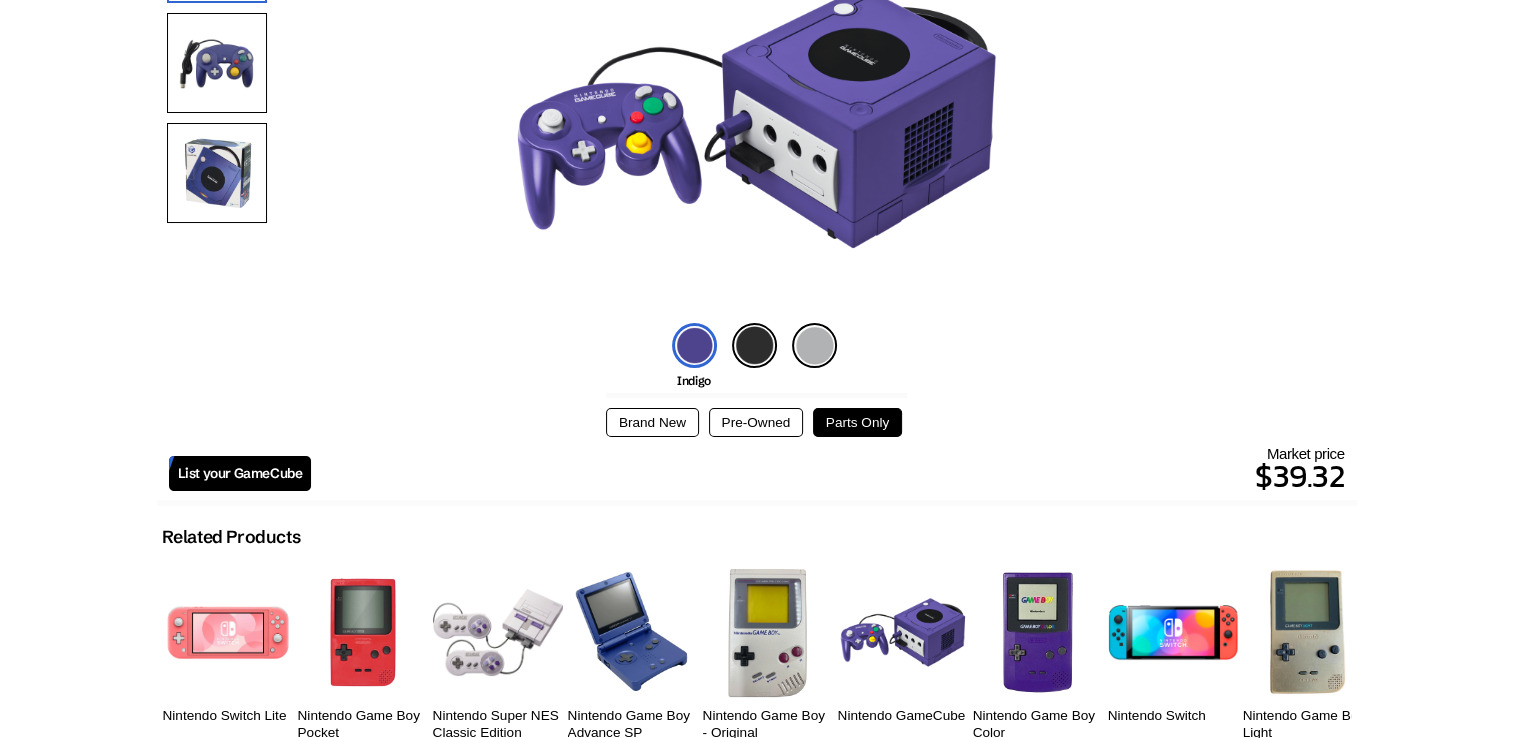 click on "Brand New" at bounding box center (652, 422) 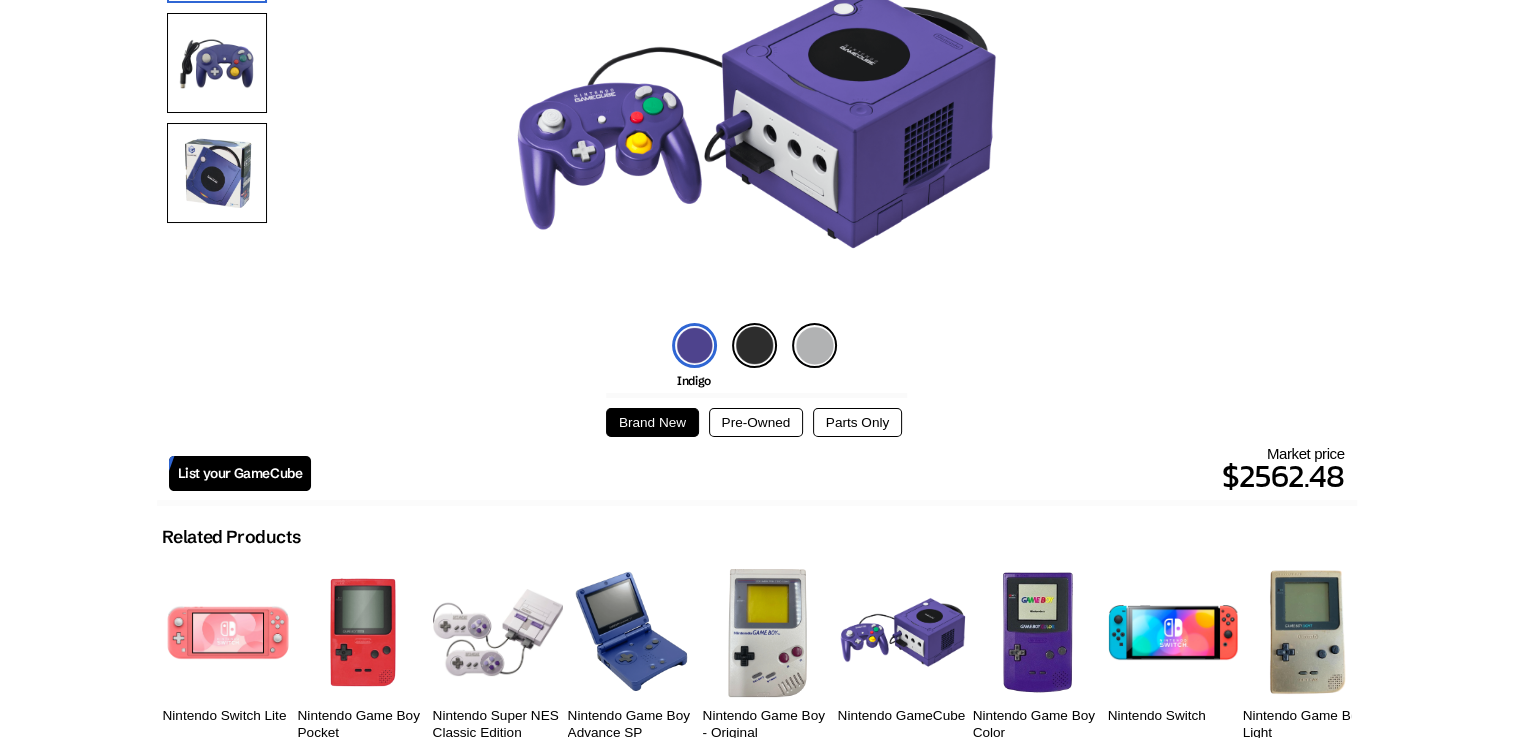 click on "Pre-Owned" at bounding box center [756, 422] 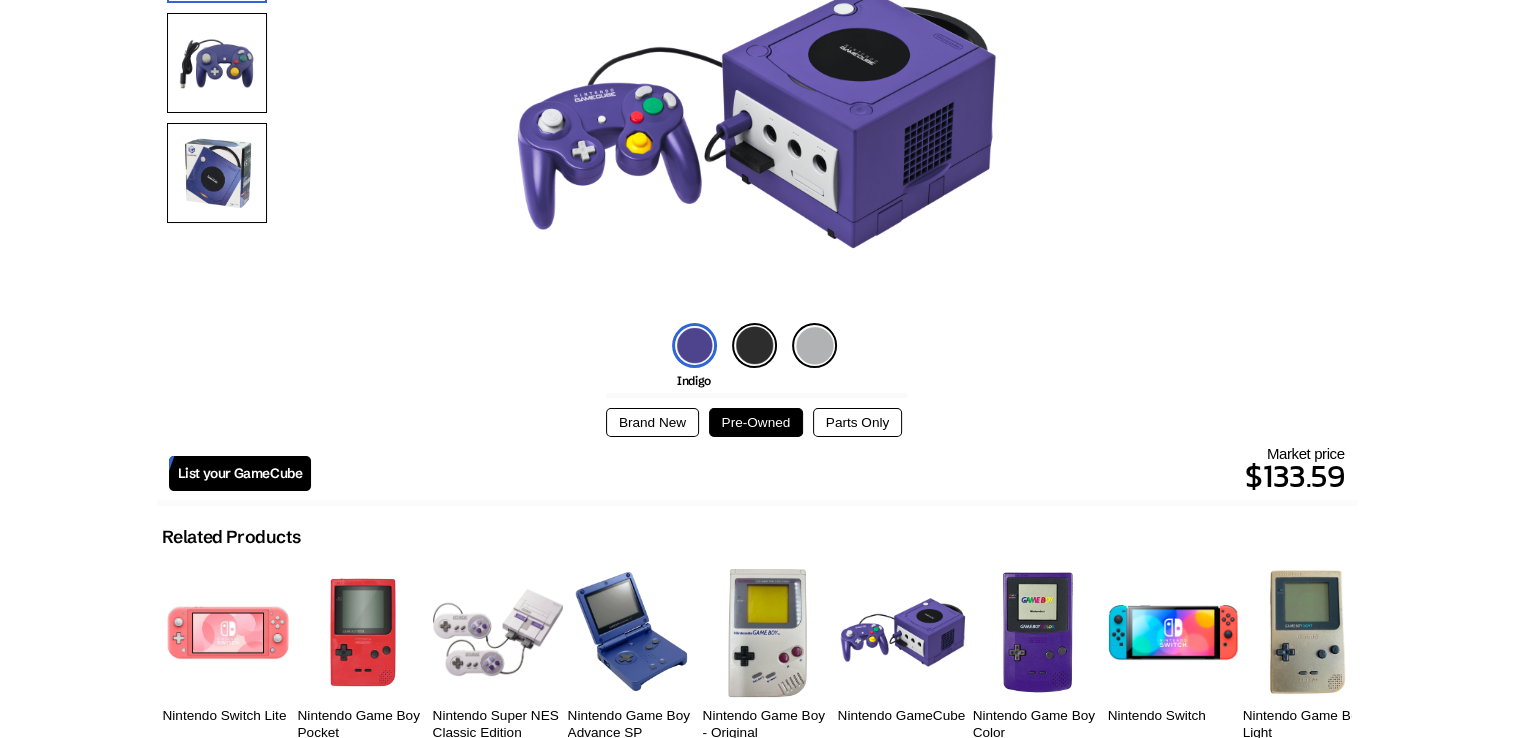 click on "Brand New" at bounding box center (652, 422) 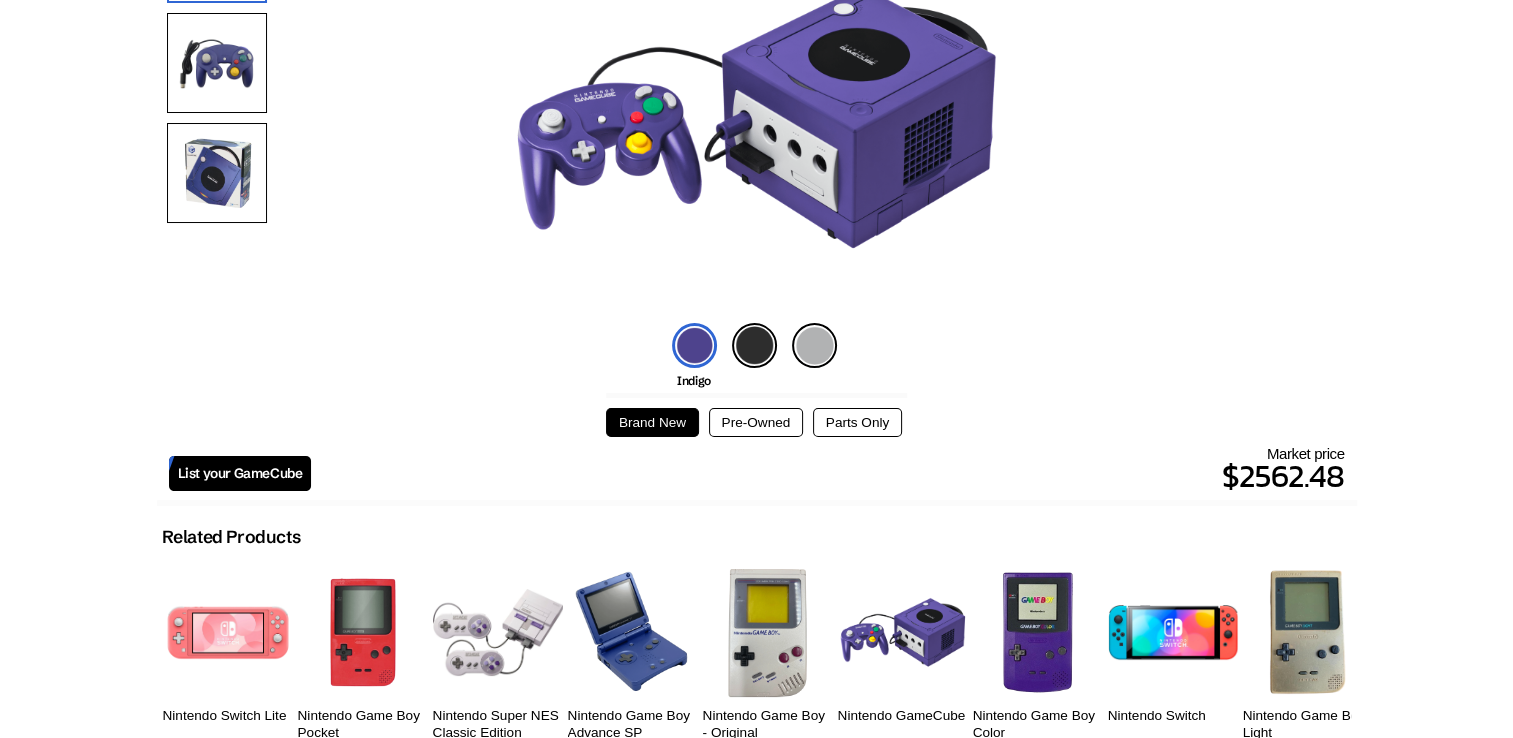 click at bounding box center (754, 345) 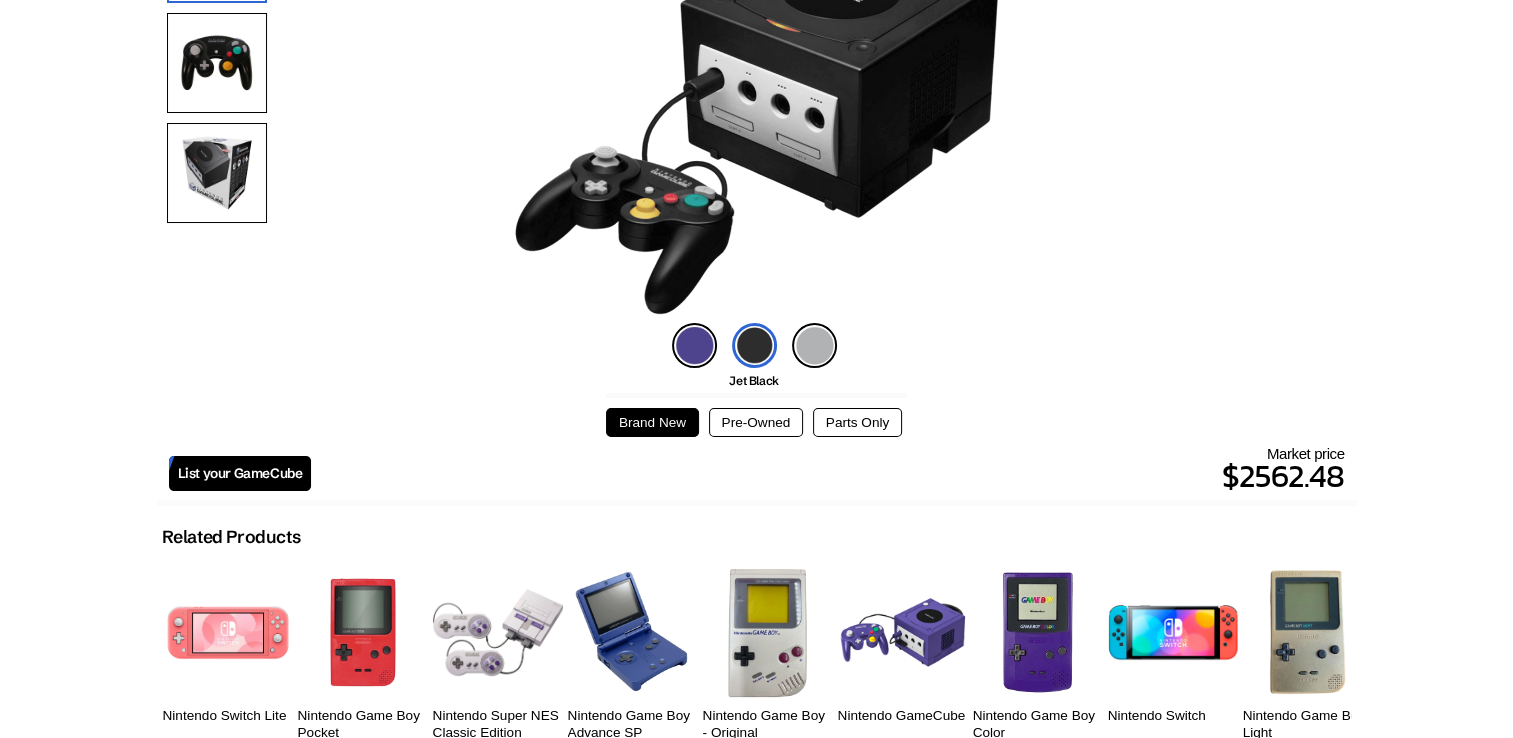 click at bounding box center (694, 345) 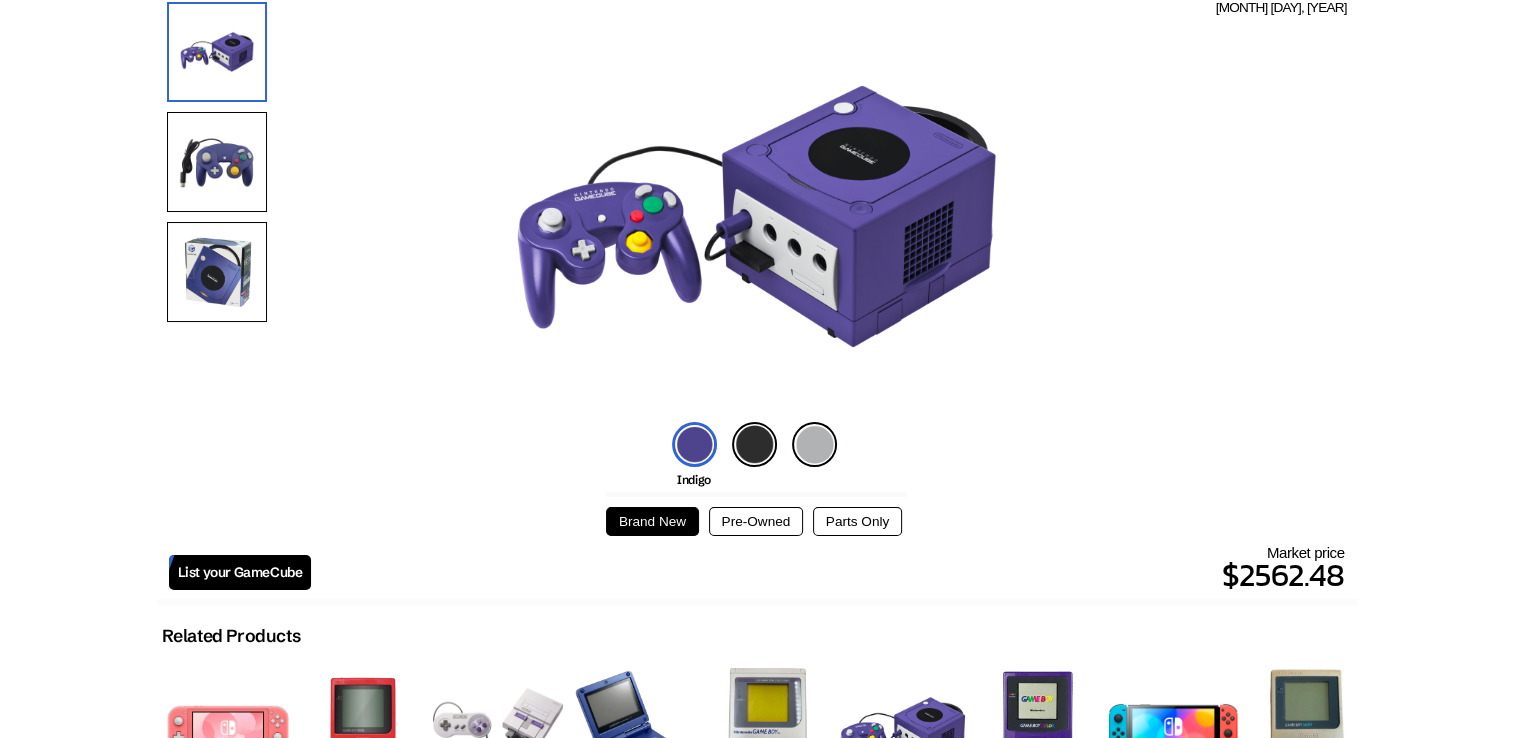 scroll, scrollTop: 199, scrollLeft: 0, axis: vertical 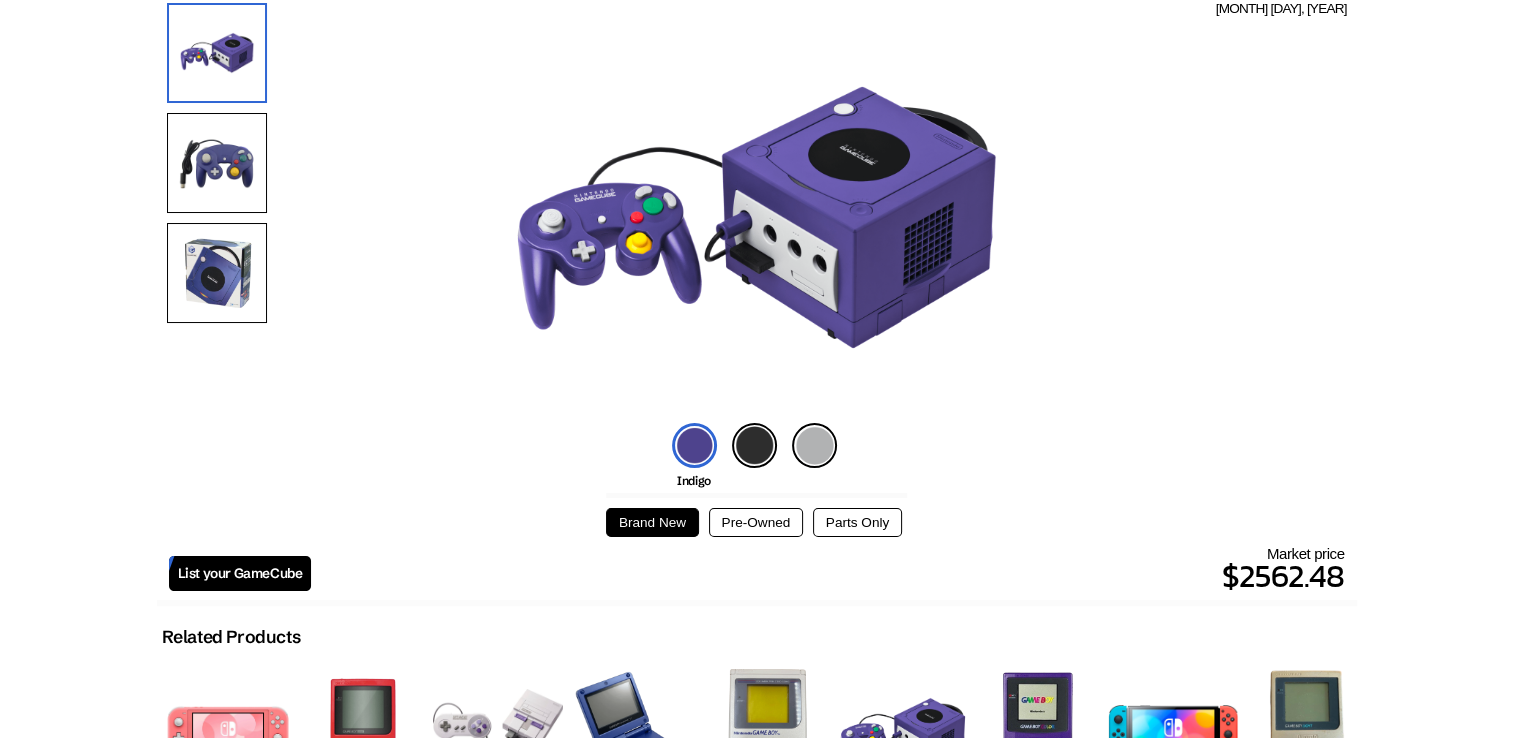 click at bounding box center (217, 163) 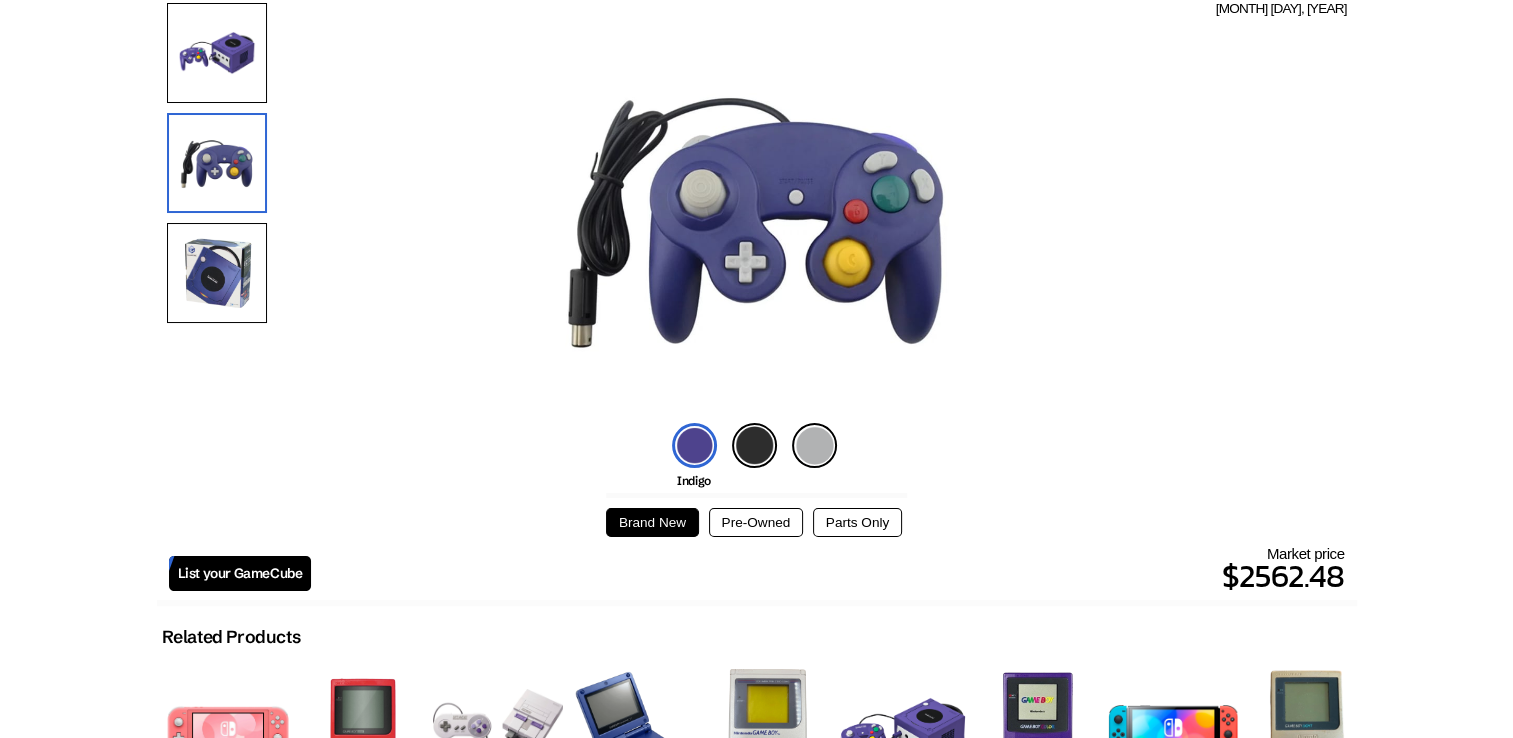 click at bounding box center [217, 53] 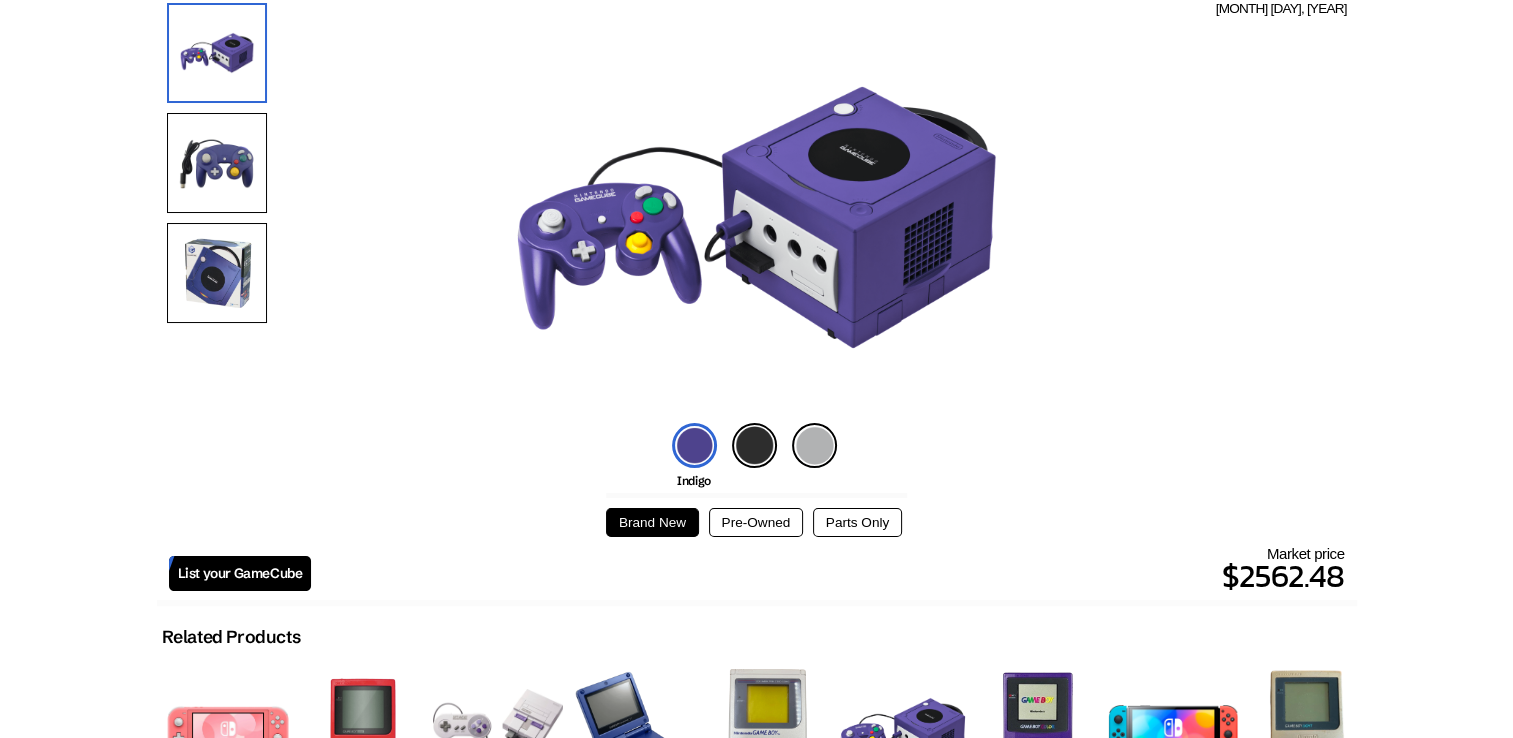 click at bounding box center [217, 163] 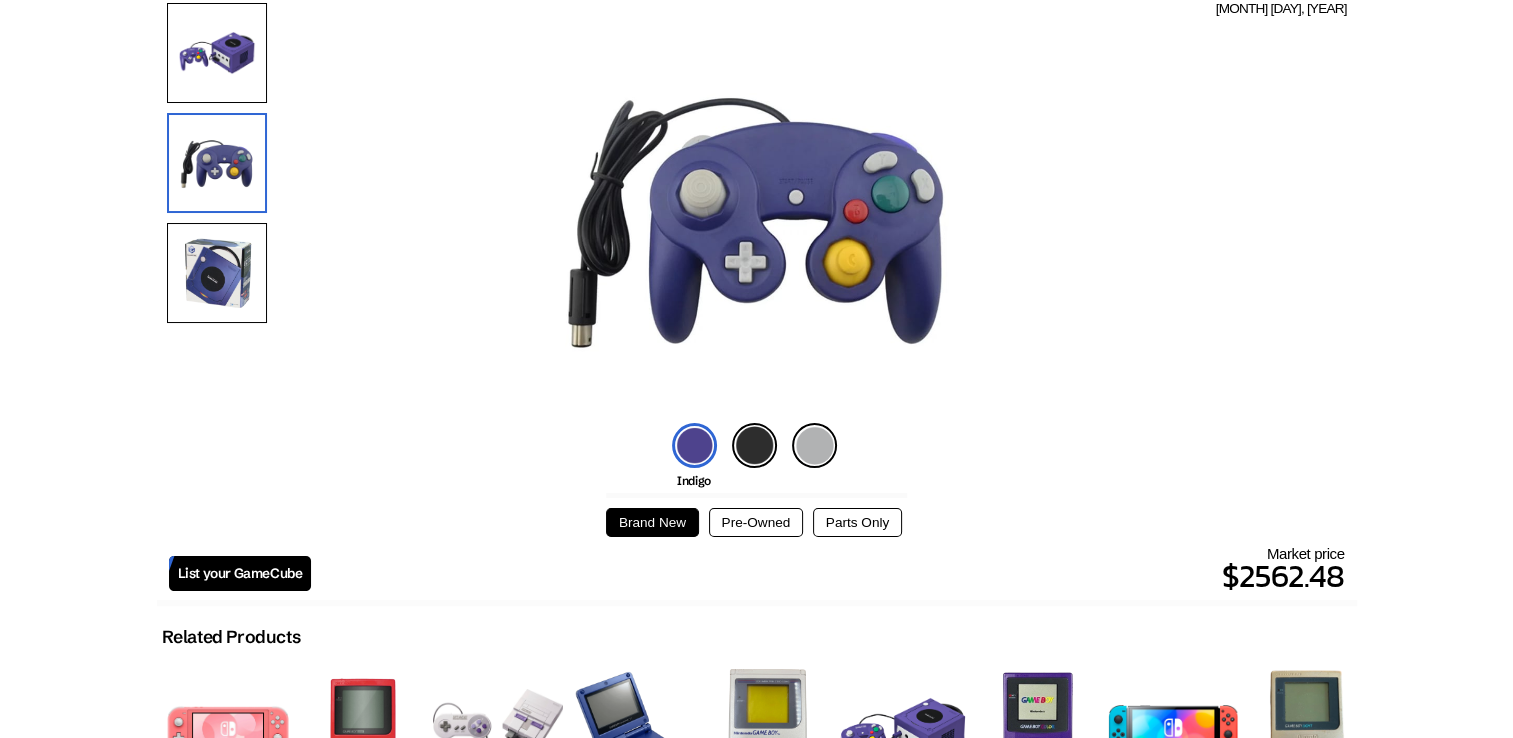 click at bounding box center [217, 273] 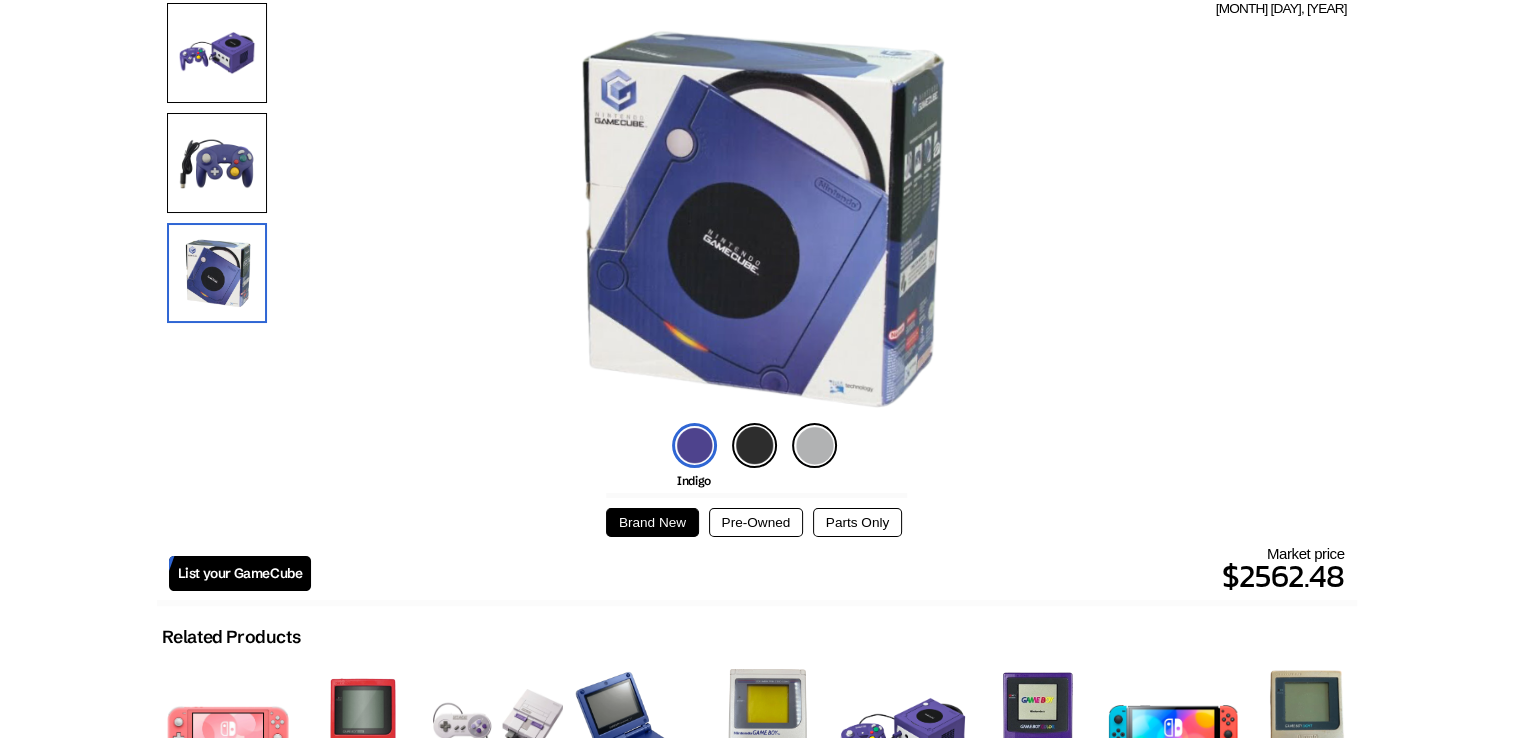 click at bounding box center [814, 445] 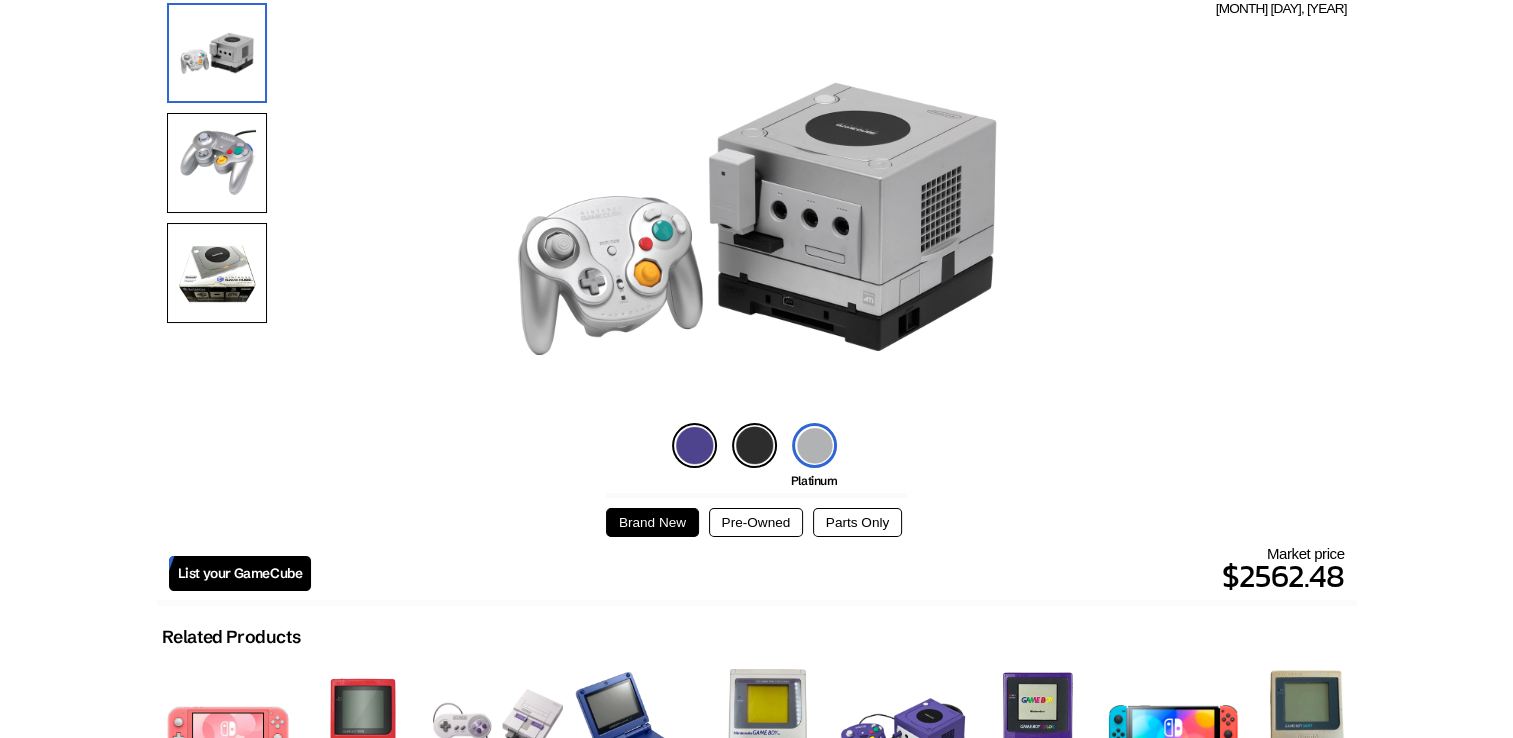 click at bounding box center [754, 445] 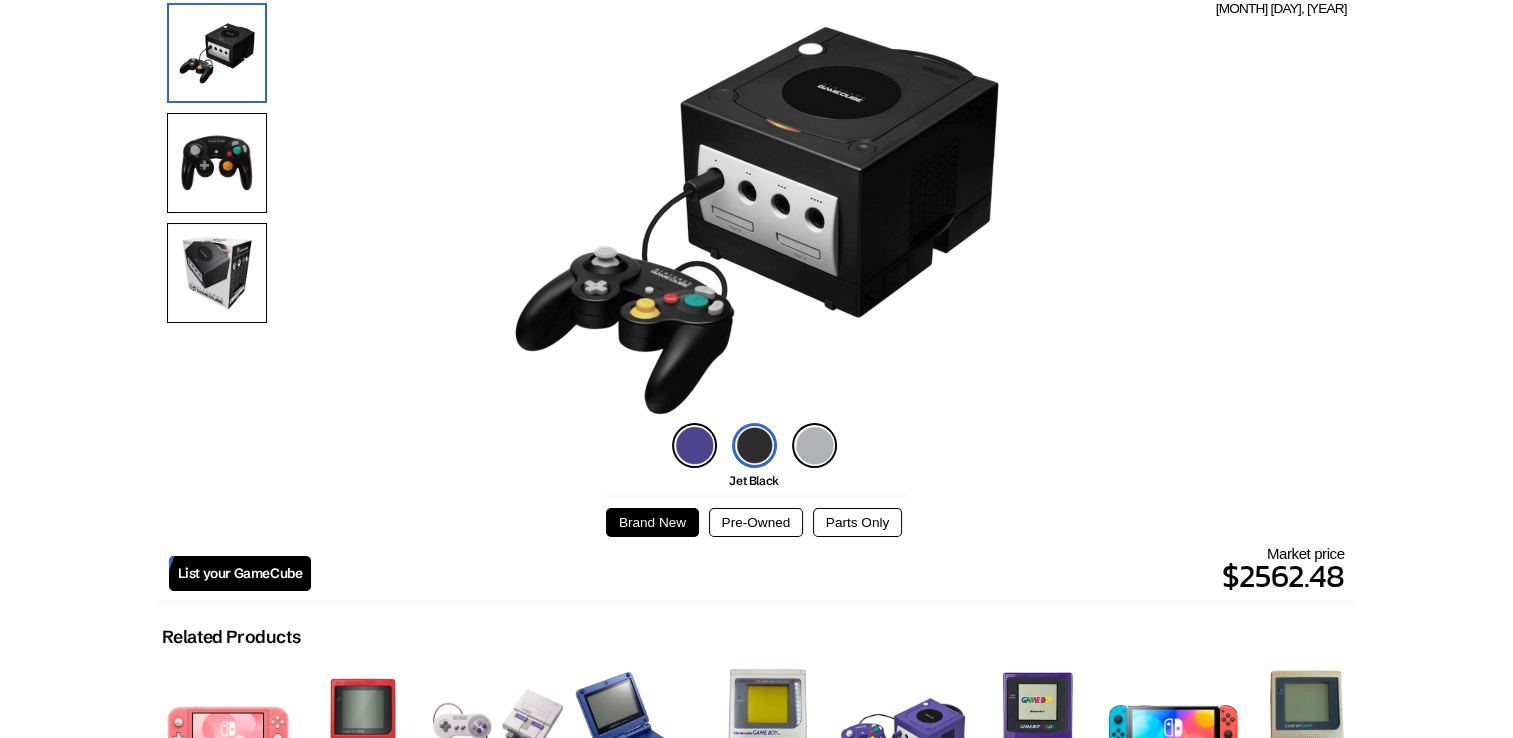 click at bounding box center [754, 445] 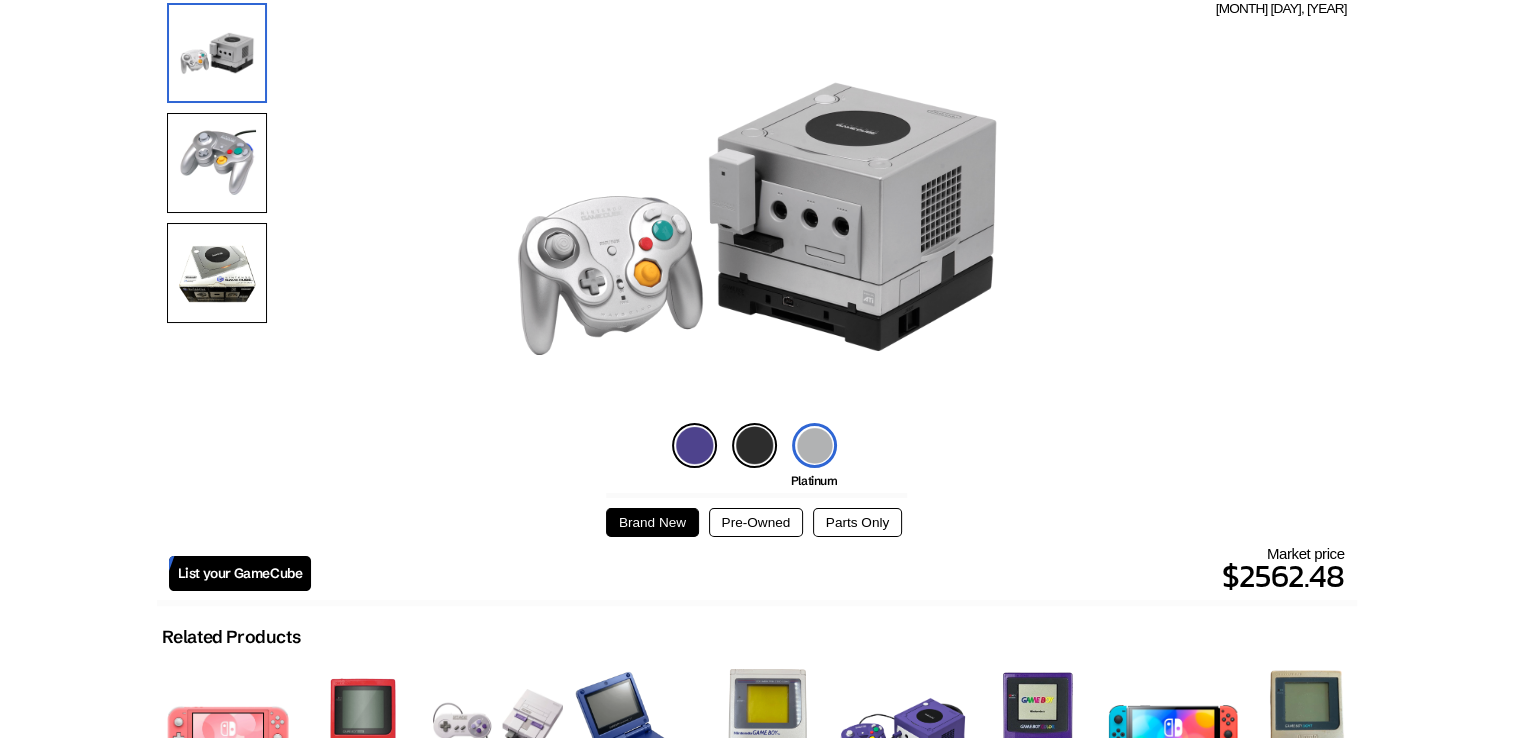 click on "Pre-Owned" at bounding box center (756, 522) 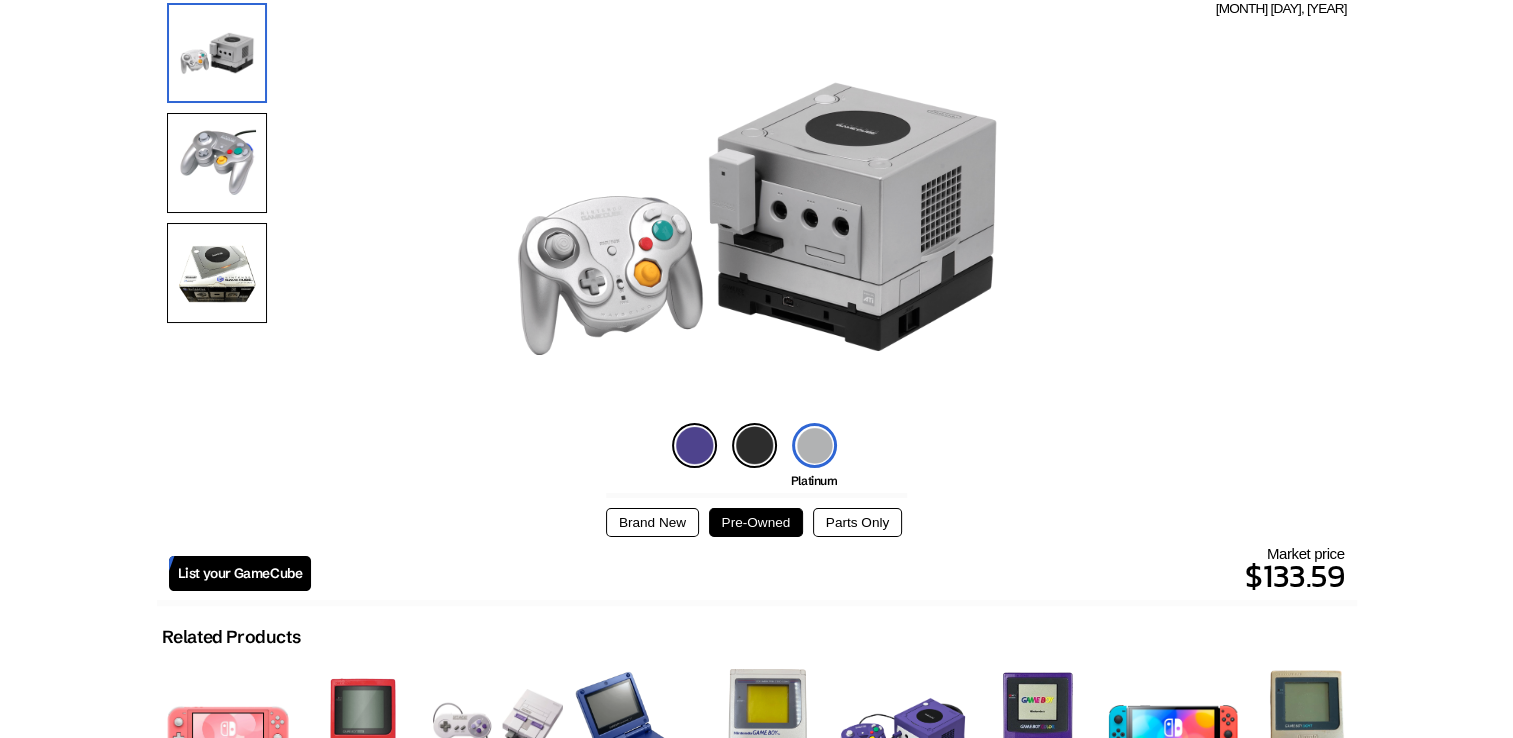 click at bounding box center [814, 445] 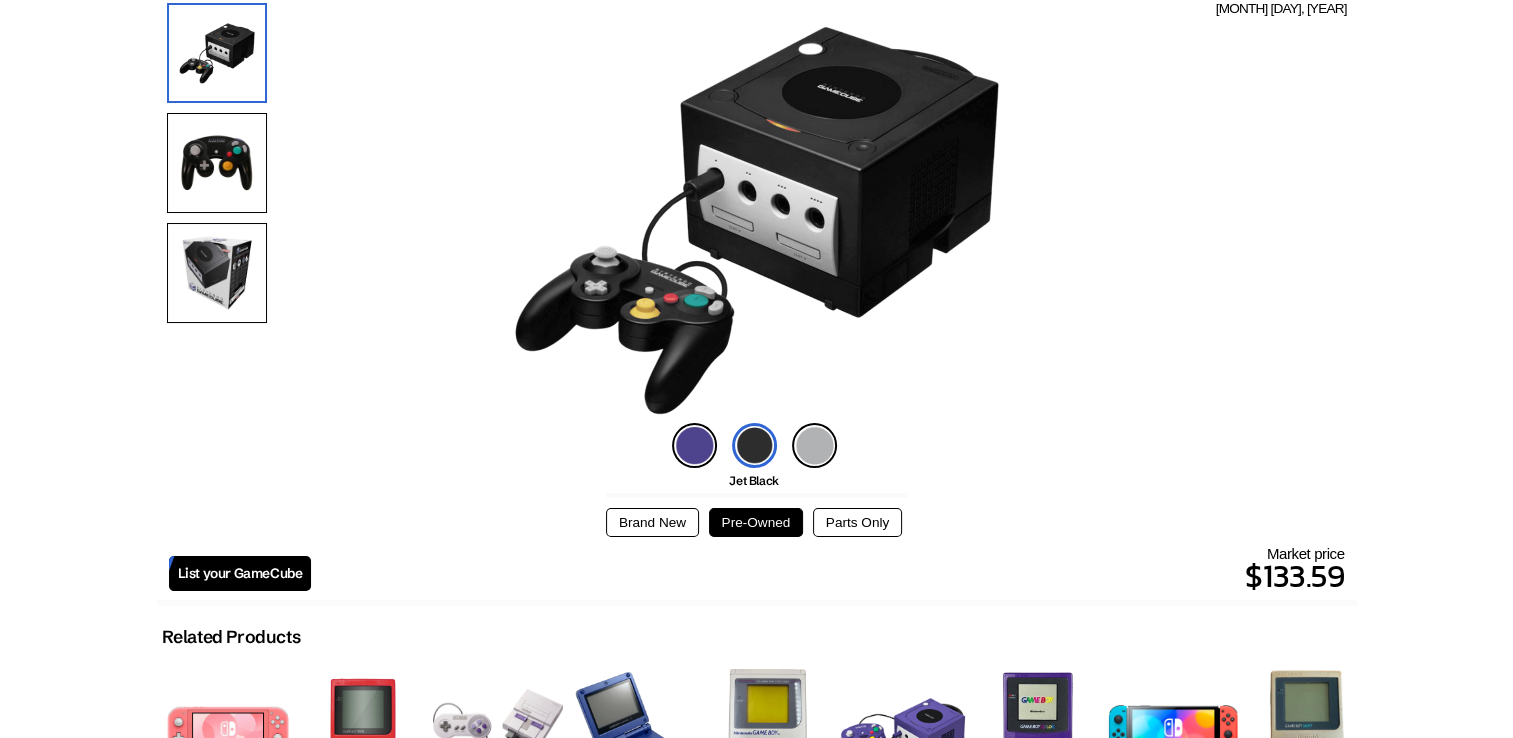 click at bounding box center (694, 445) 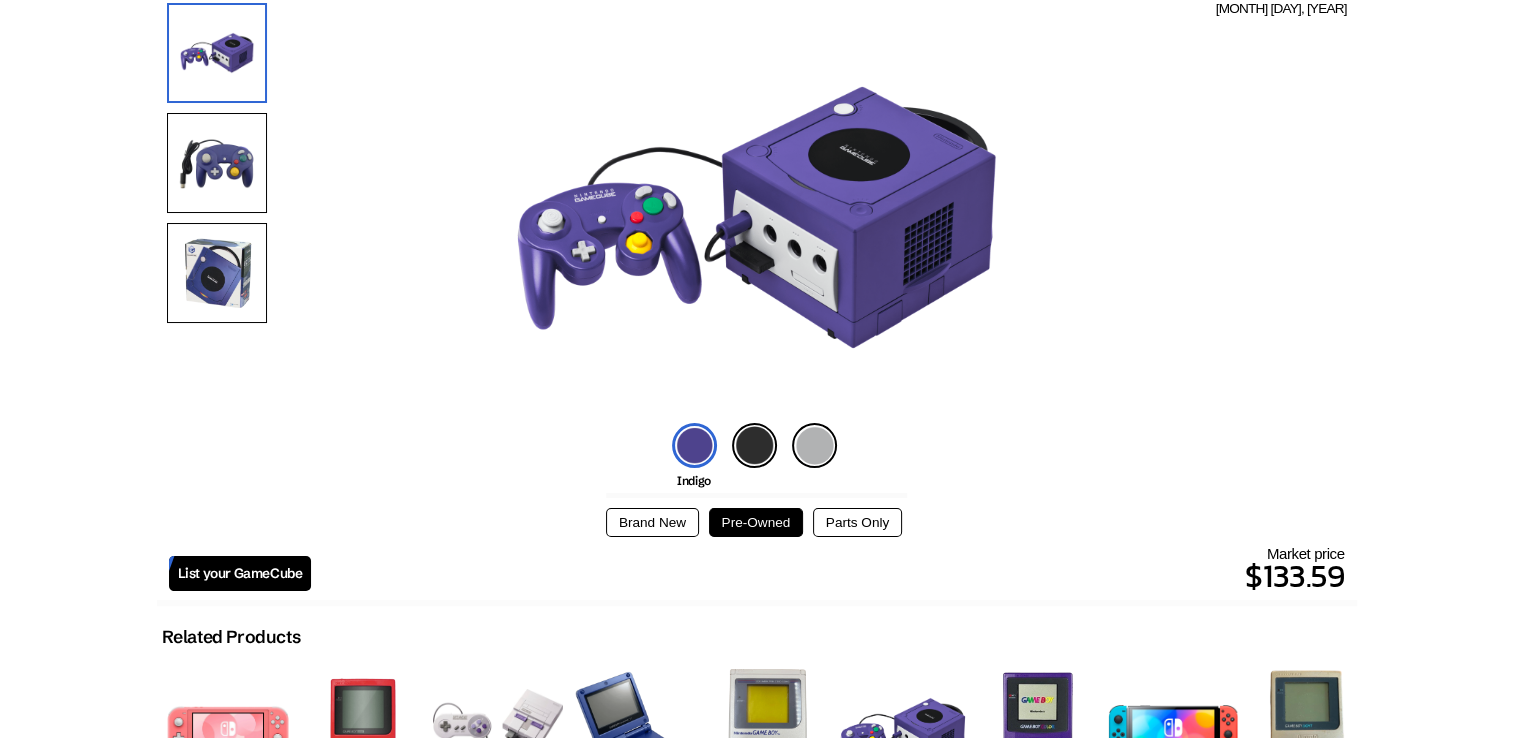 click at bounding box center (754, 445) 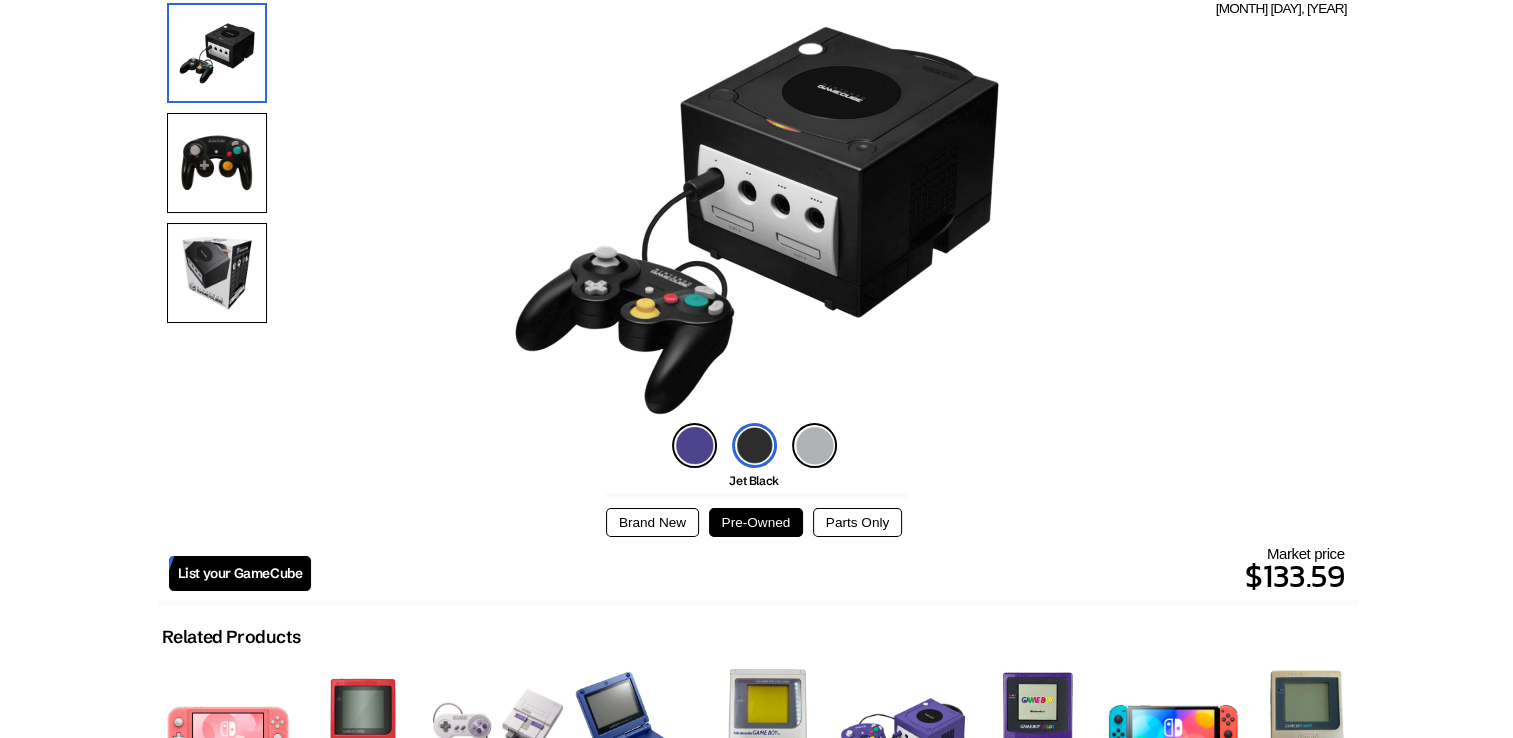 click at bounding box center (814, 445) 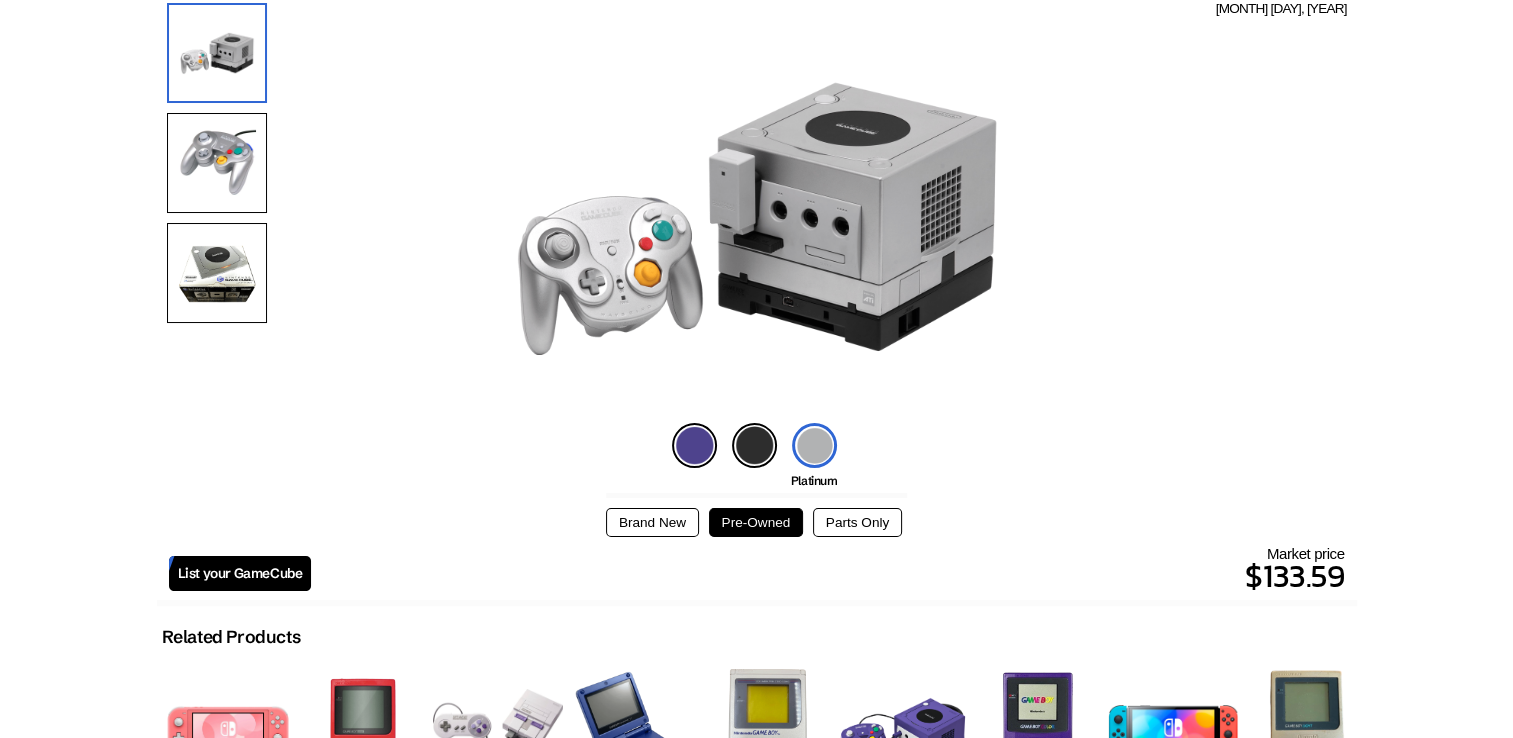 click at bounding box center (754, 445) 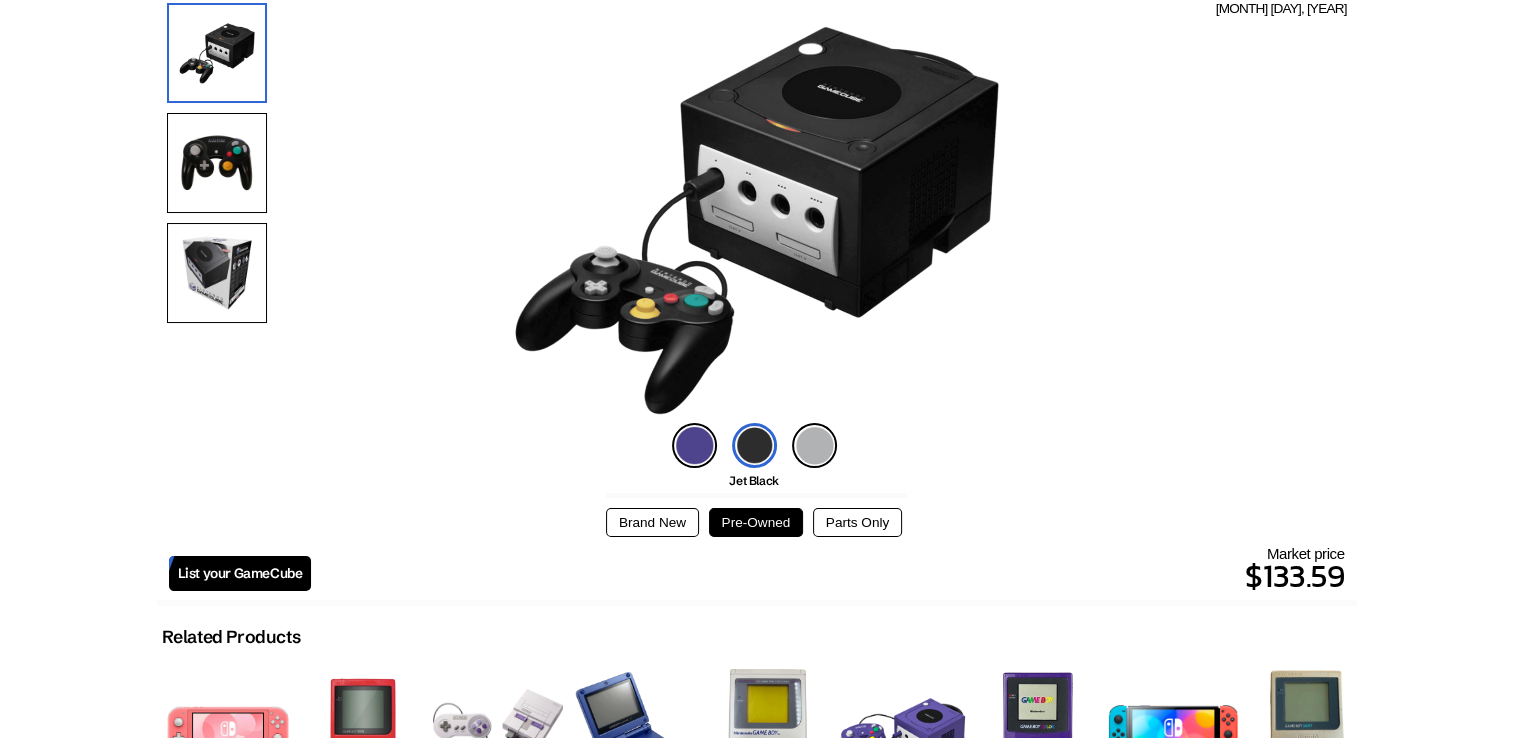 click on "Parts Only" at bounding box center (857, 522) 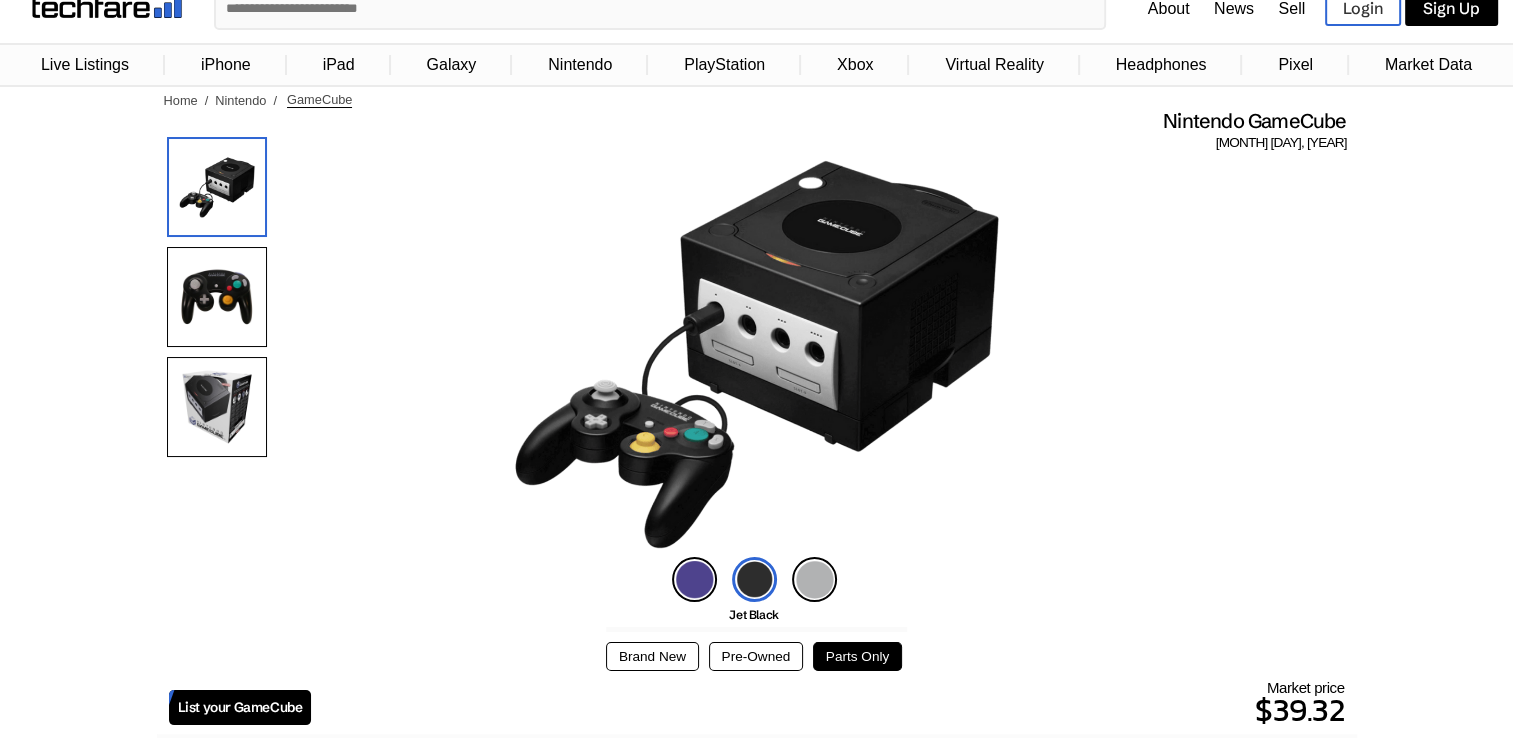 scroll, scrollTop: 0, scrollLeft: 0, axis: both 